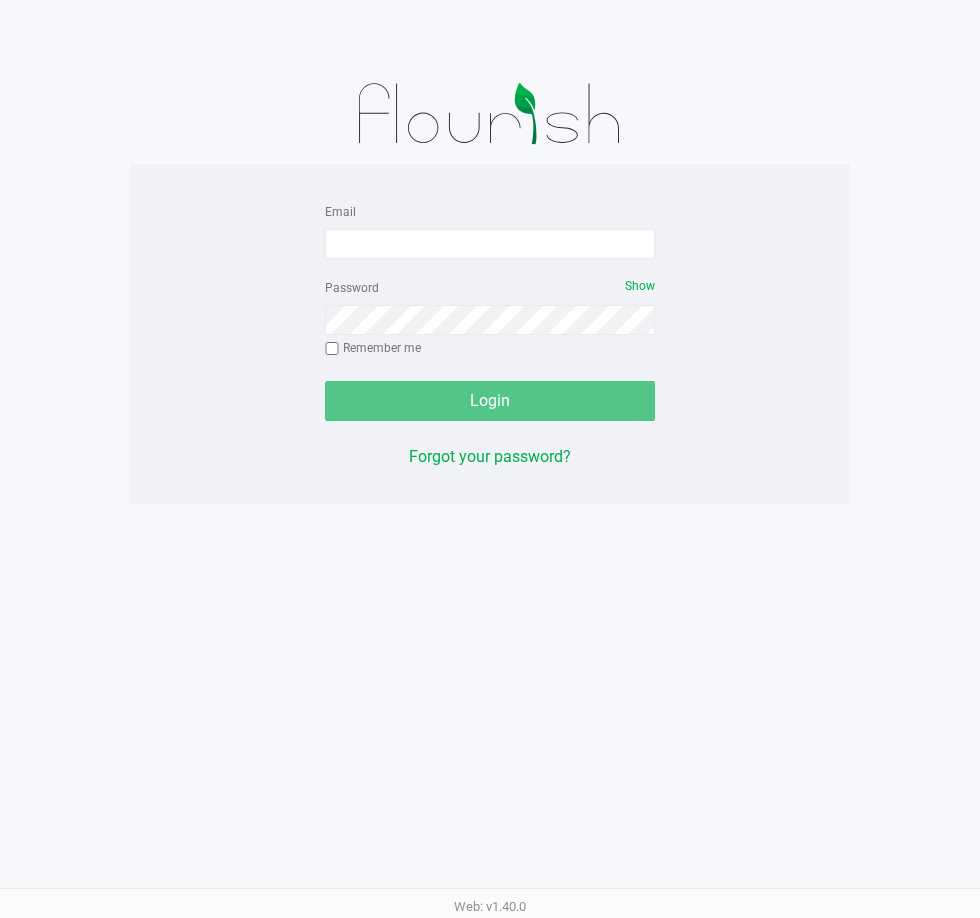 scroll, scrollTop: 0, scrollLeft: 0, axis: both 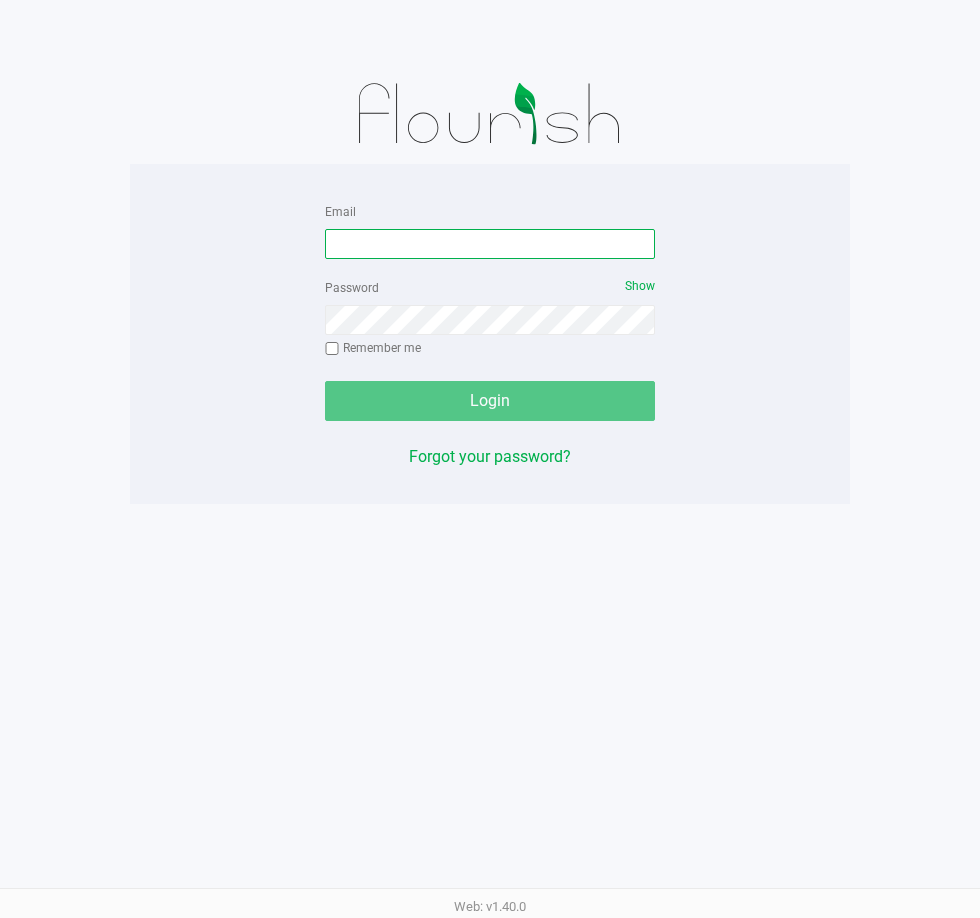 click on "Email" at bounding box center [490, 244] 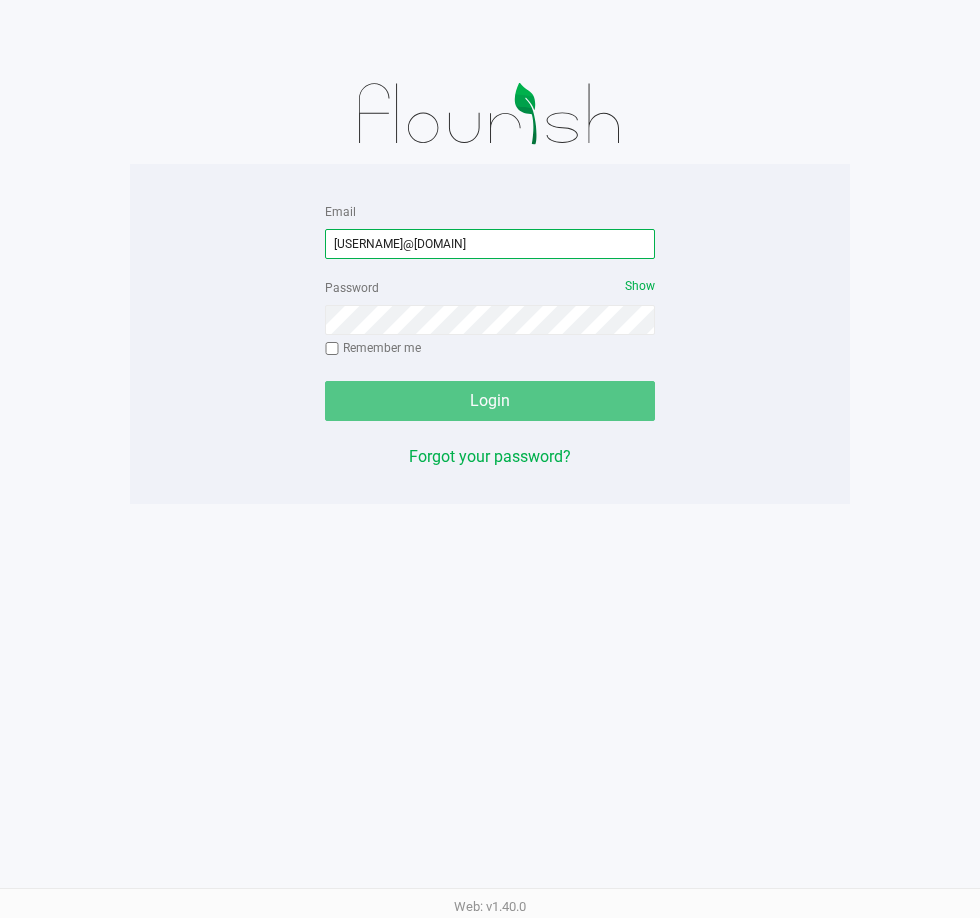type on "[USERNAME]@[DOMAIN]" 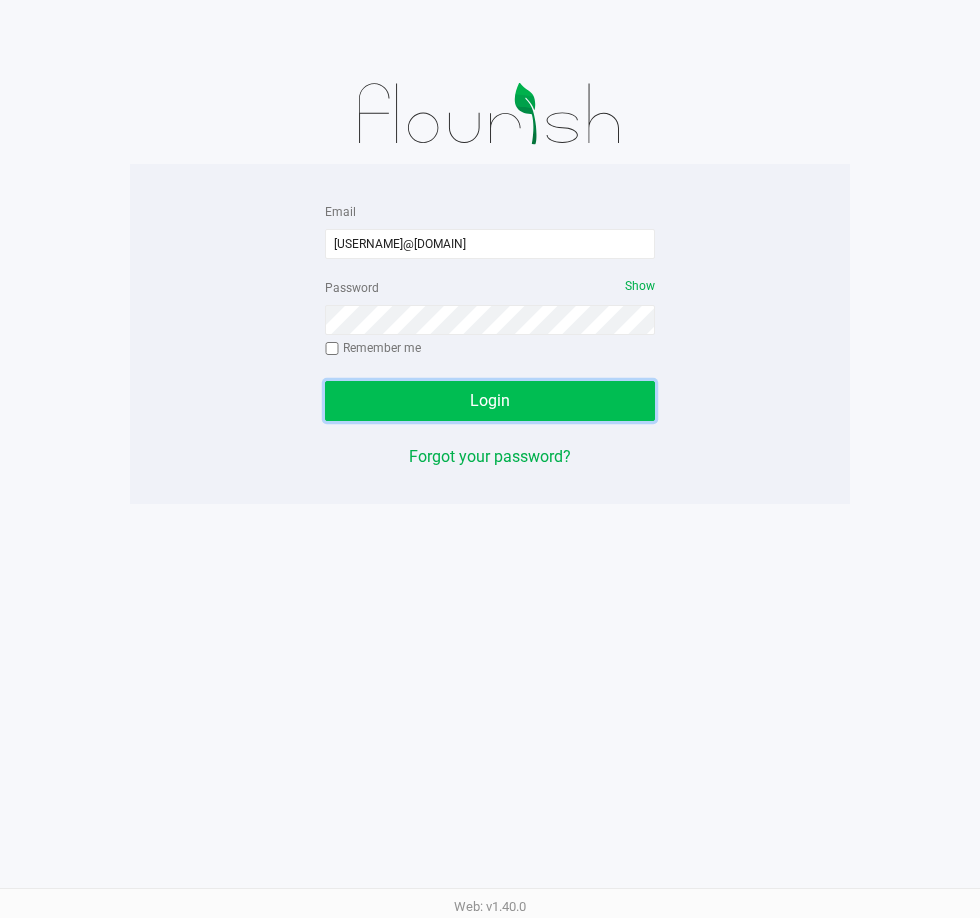 click on "Login" 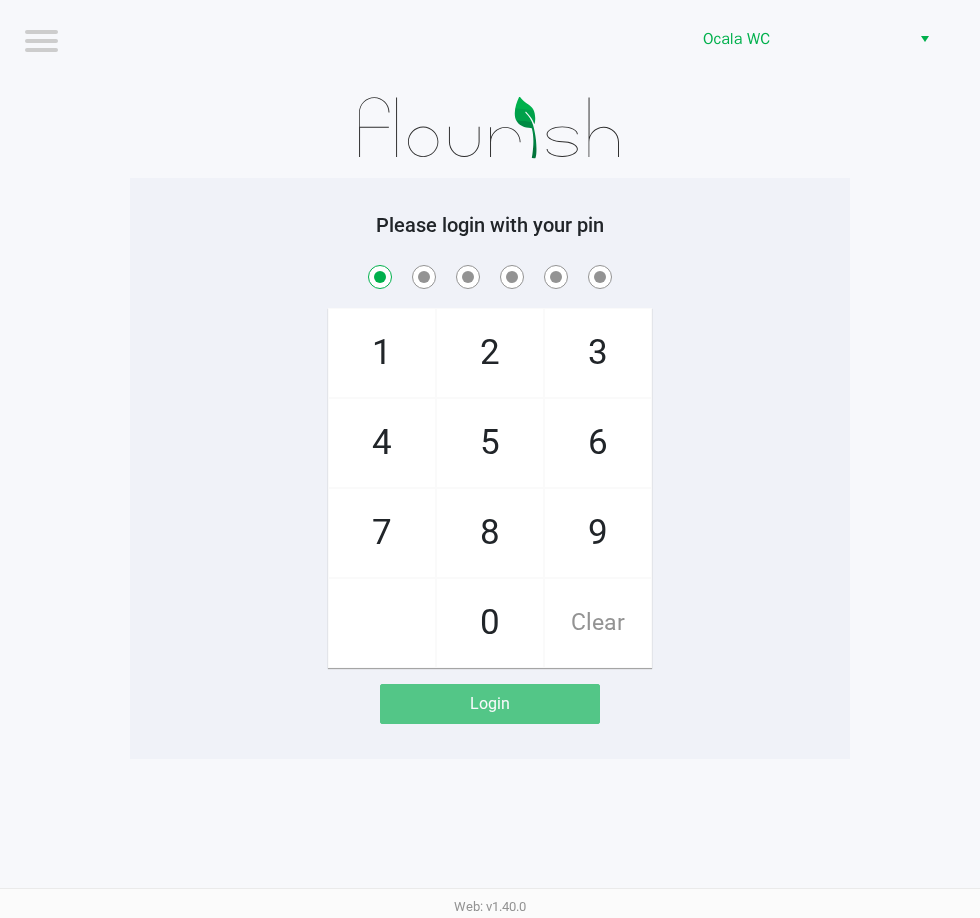 checkbox on "true" 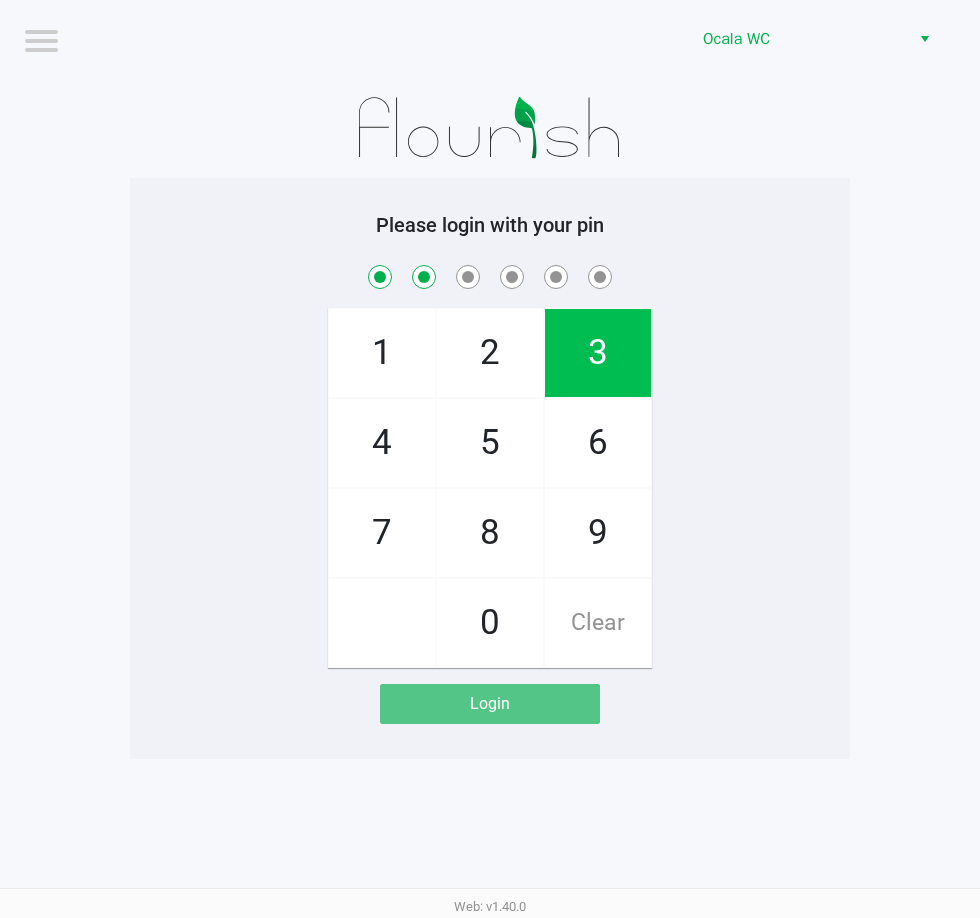 checkbox on "true" 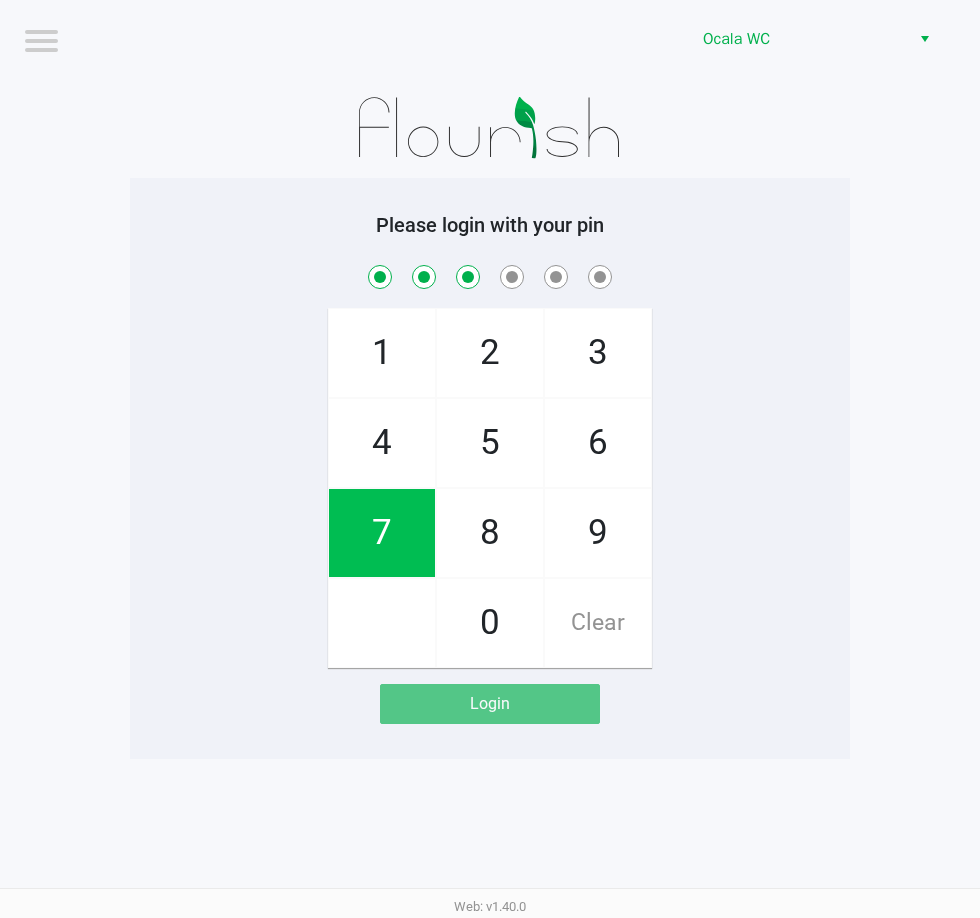 checkbox on "true" 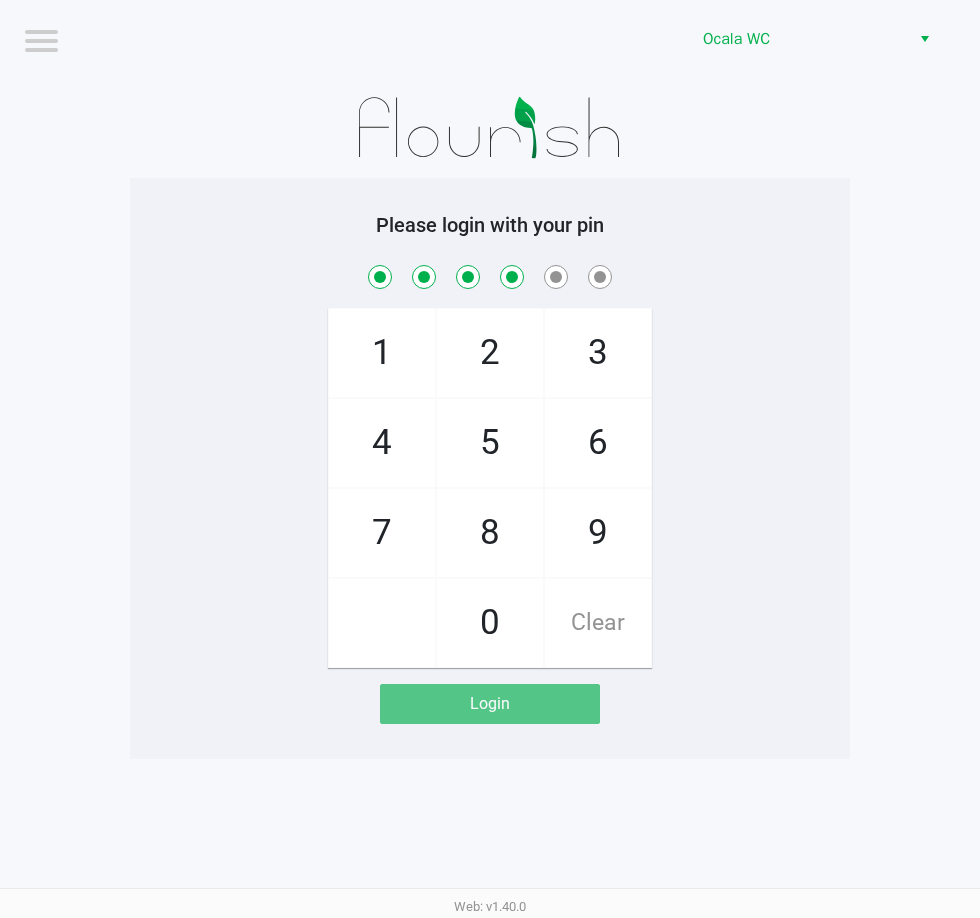 checkbox on "true" 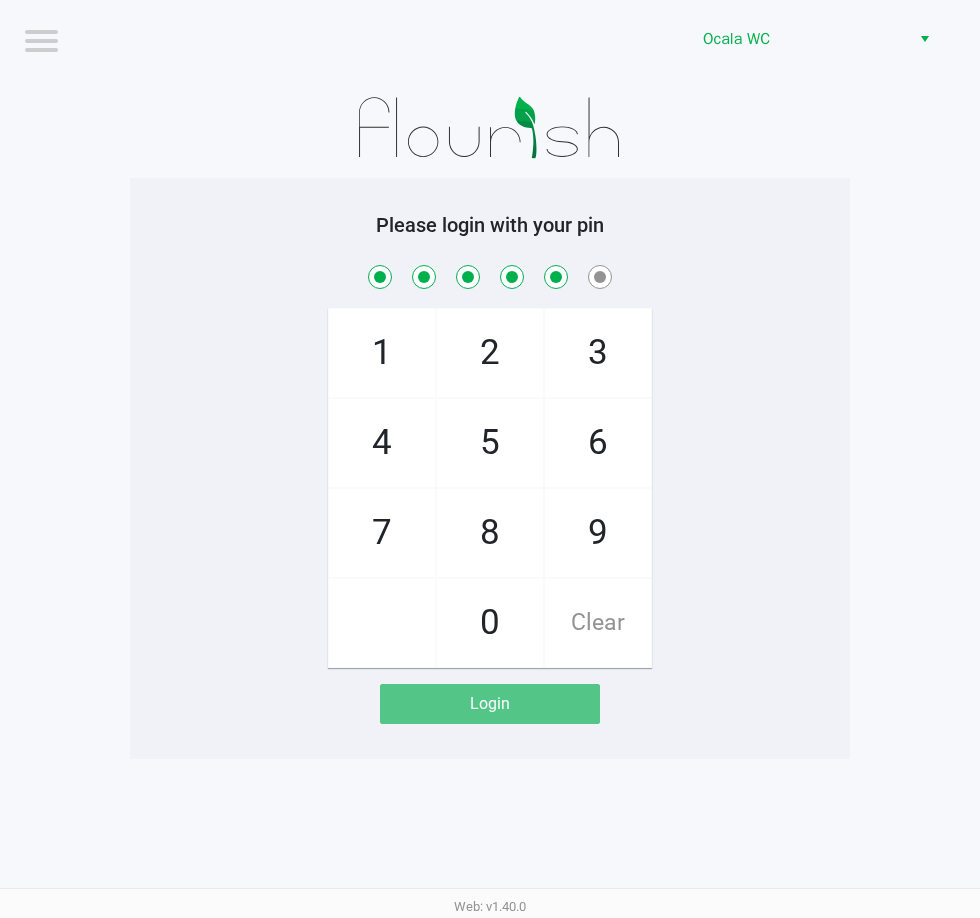checkbox on "true" 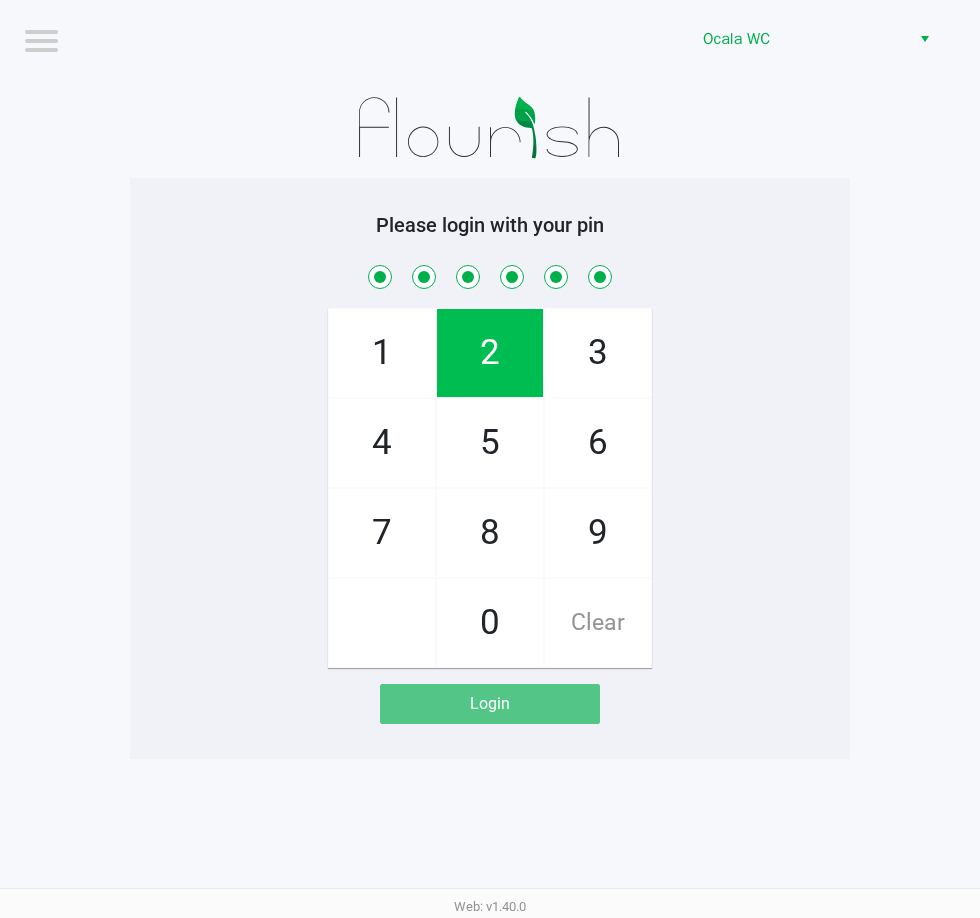 checkbox on "true" 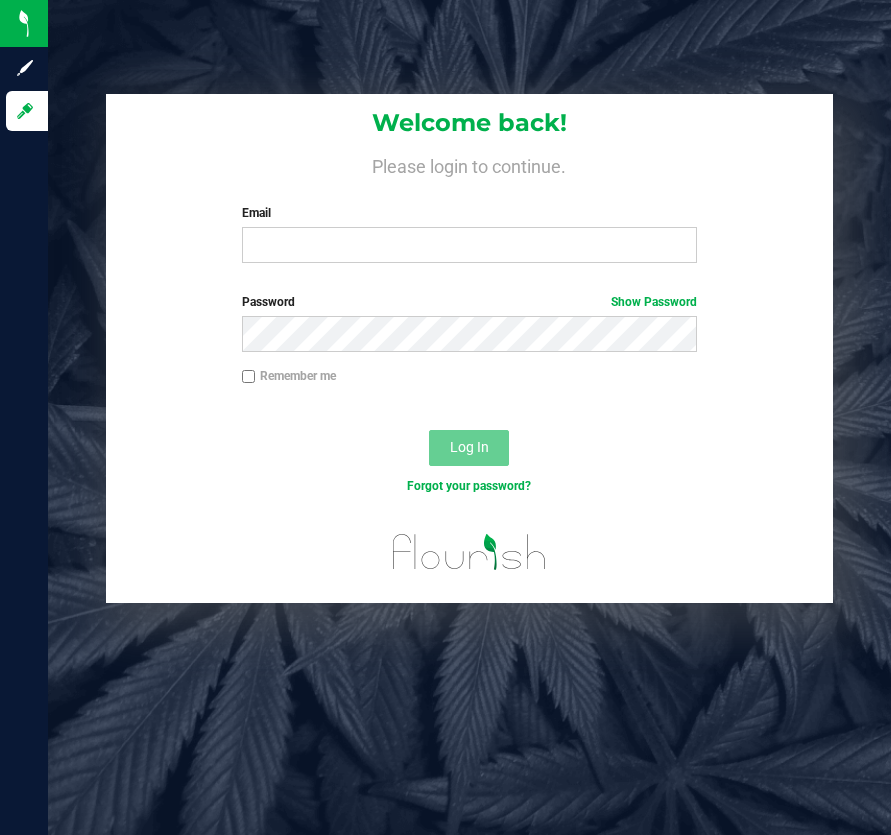 scroll, scrollTop: 0, scrollLeft: 0, axis: both 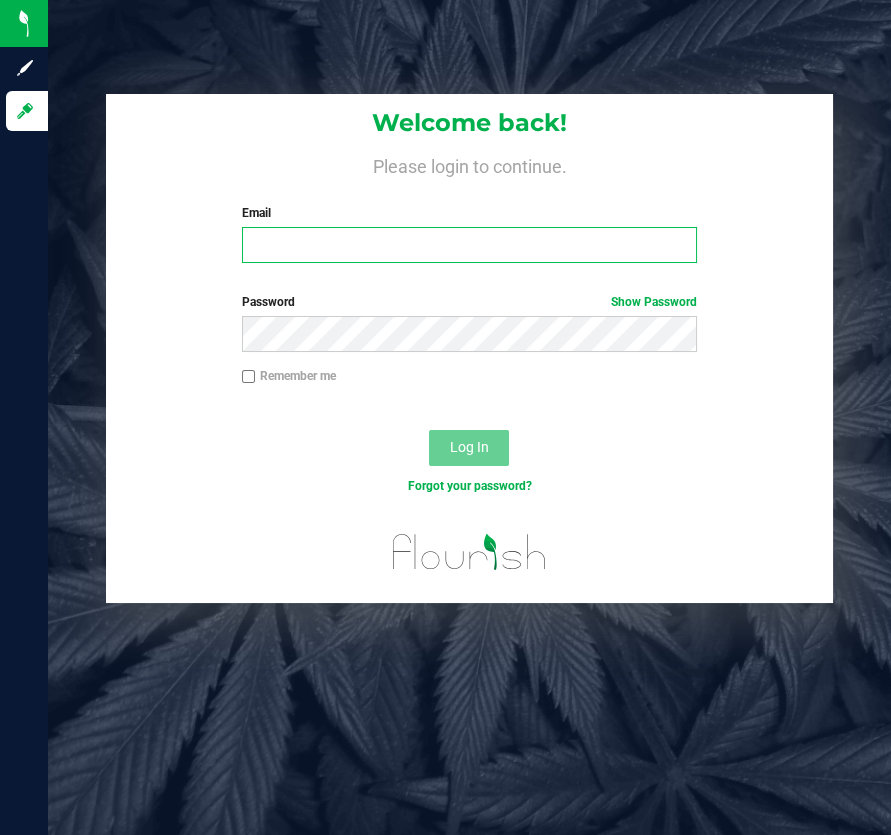 click on "Email" at bounding box center [469, 245] 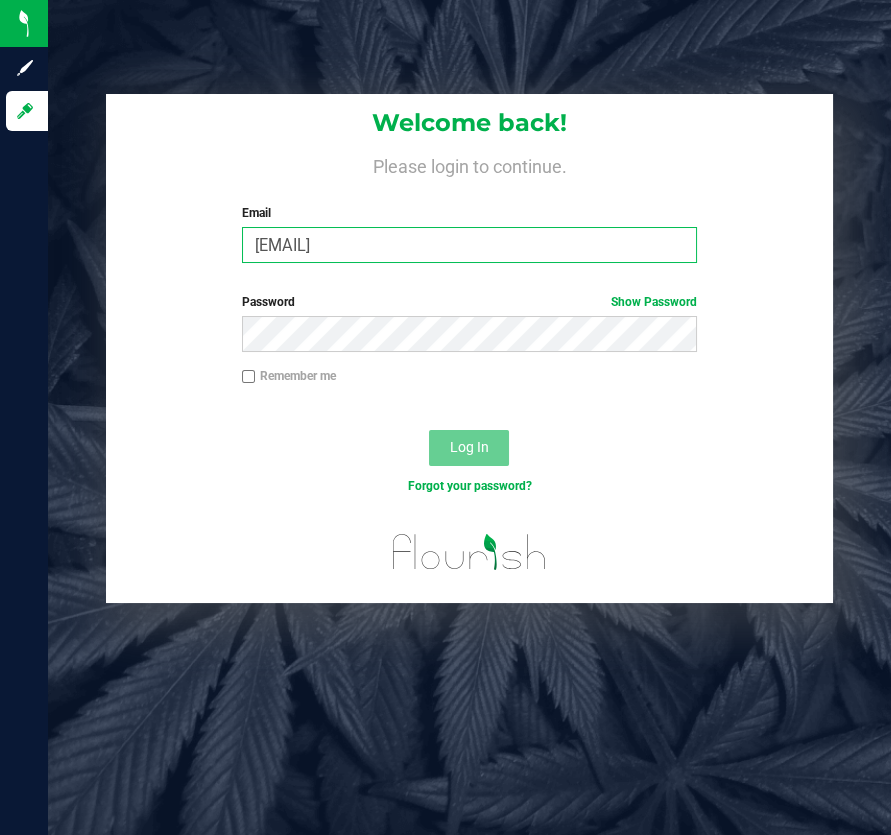 type on "[EMAIL]" 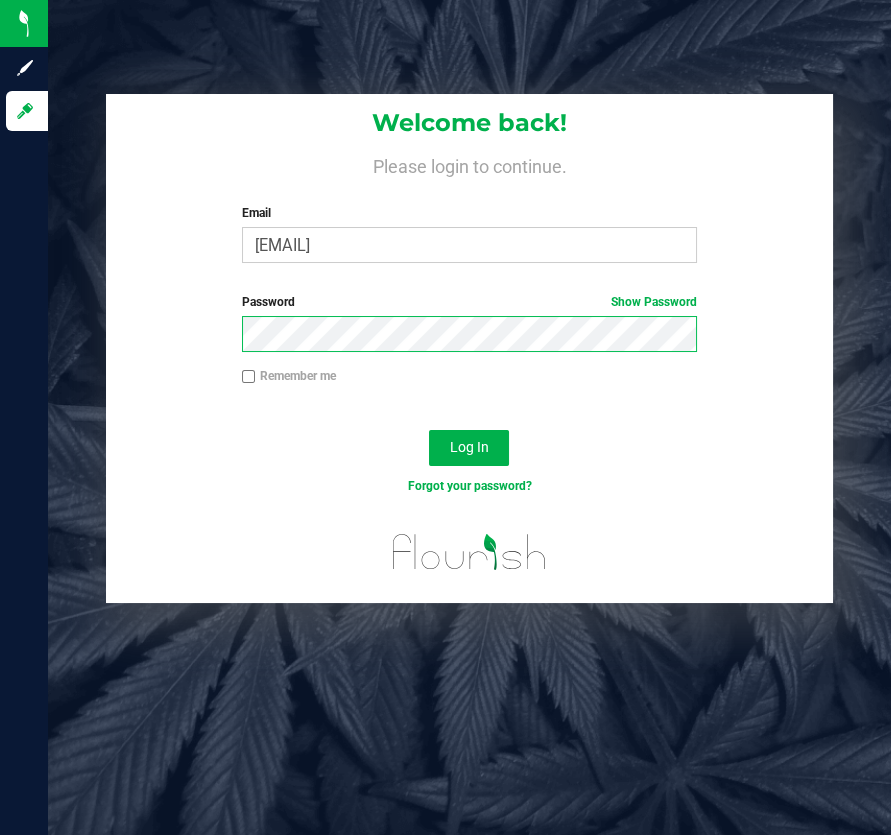 click on "Log In" at bounding box center (469, 448) 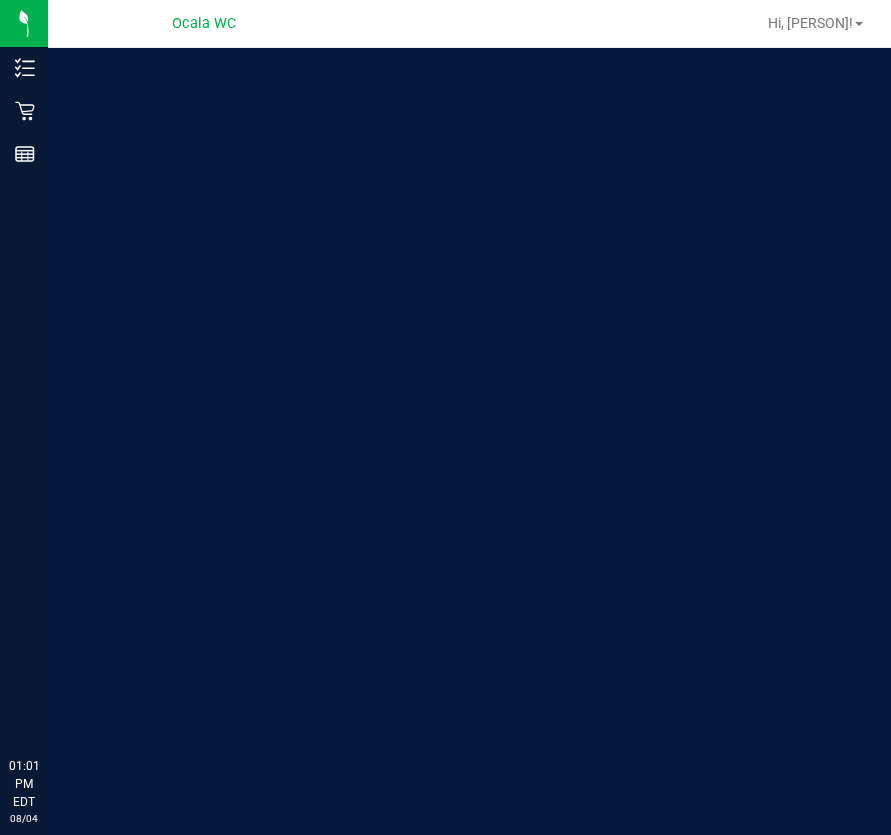 scroll, scrollTop: 0, scrollLeft: 0, axis: both 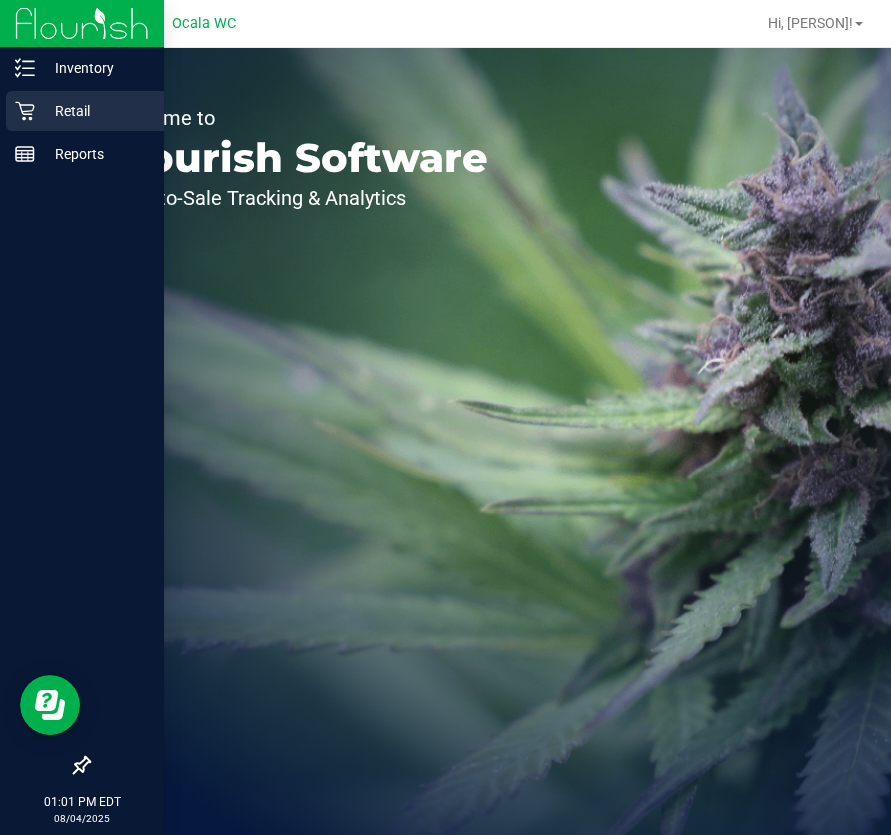 click on "Retail" at bounding box center (95, 111) 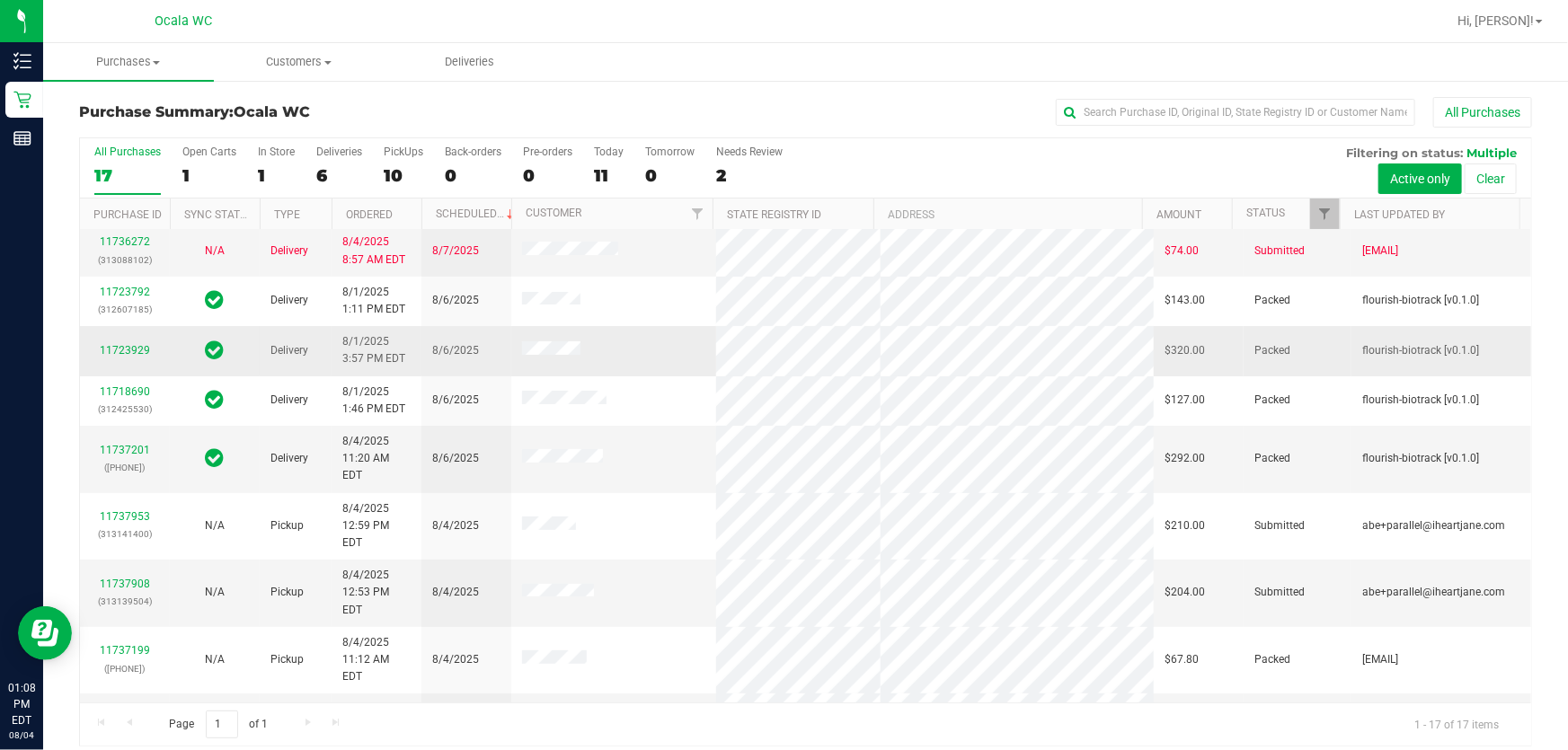 scroll, scrollTop: 81, scrollLeft: 0, axis: vertical 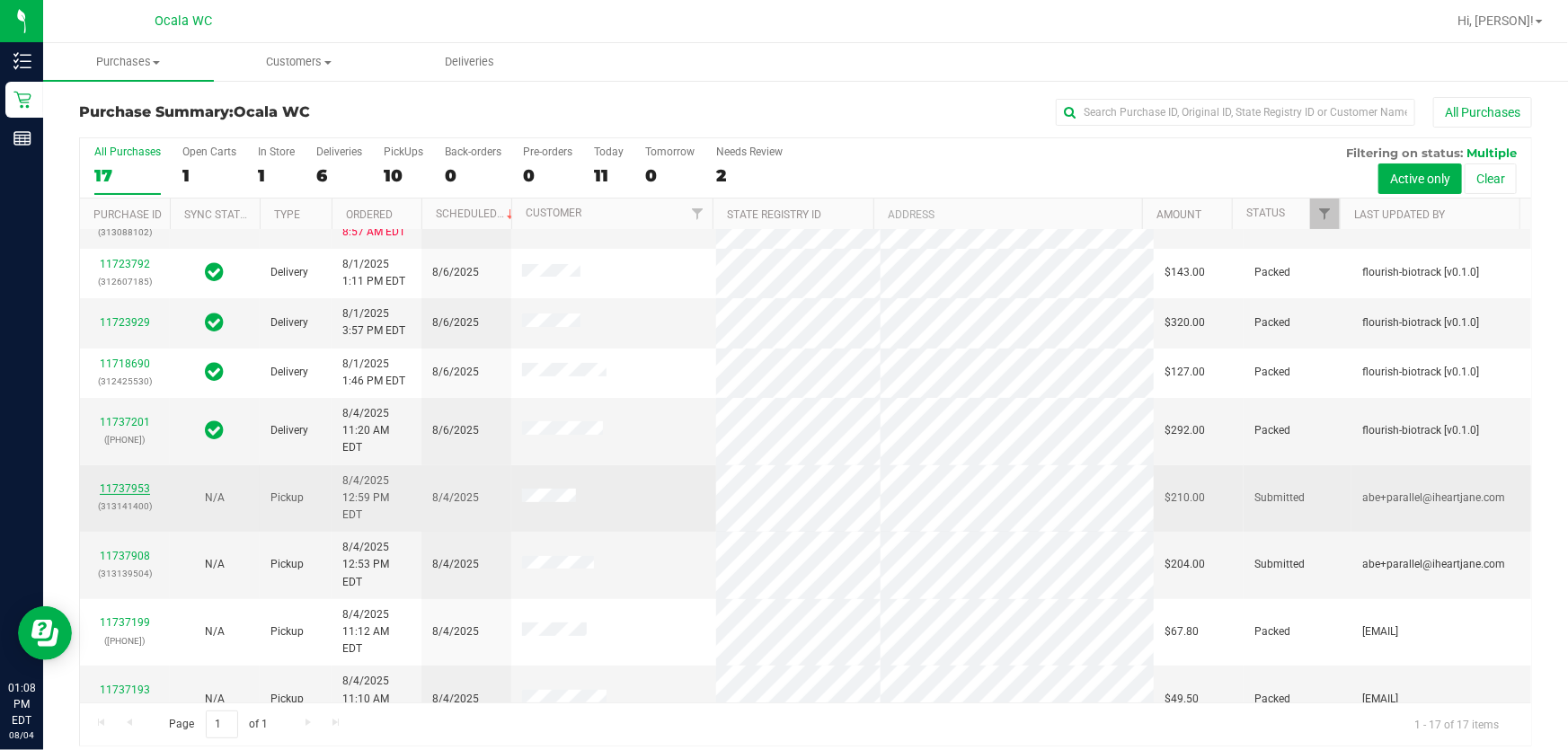 click on "11737953" at bounding box center [125, 489] 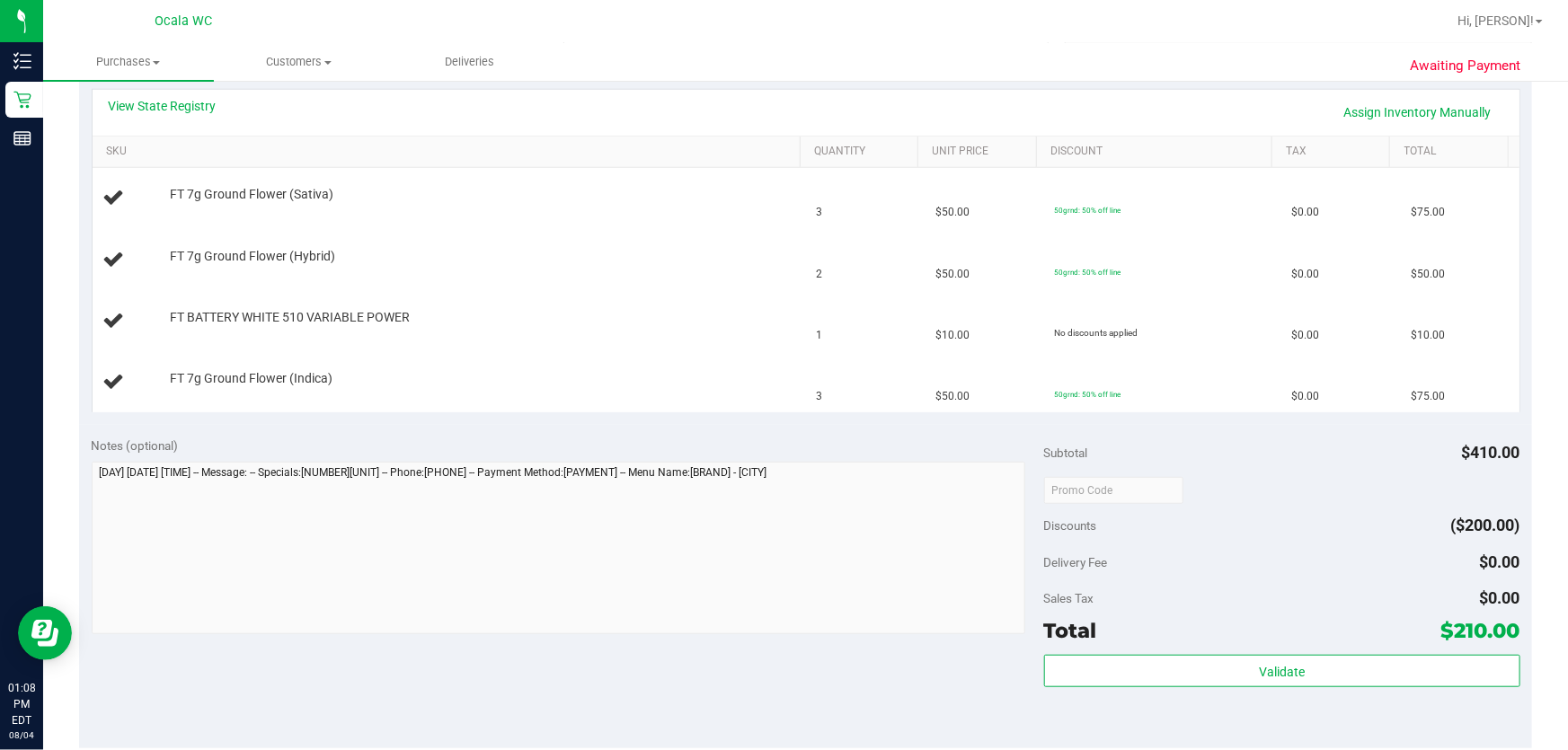 scroll, scrollTop: 326, scrollLeft: 0, axis: vertical 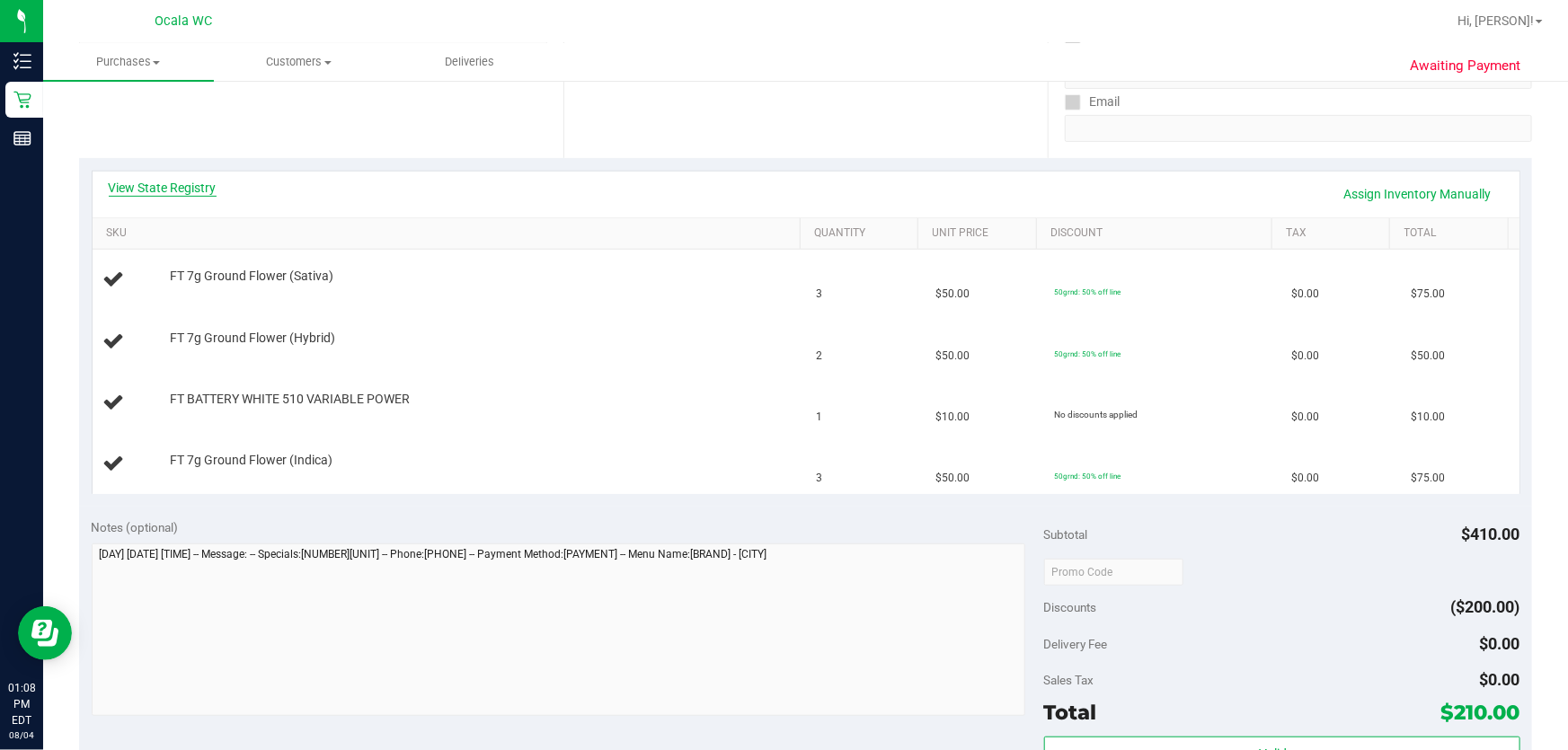 click on "View State Registry" at bounding box center (163, 188) 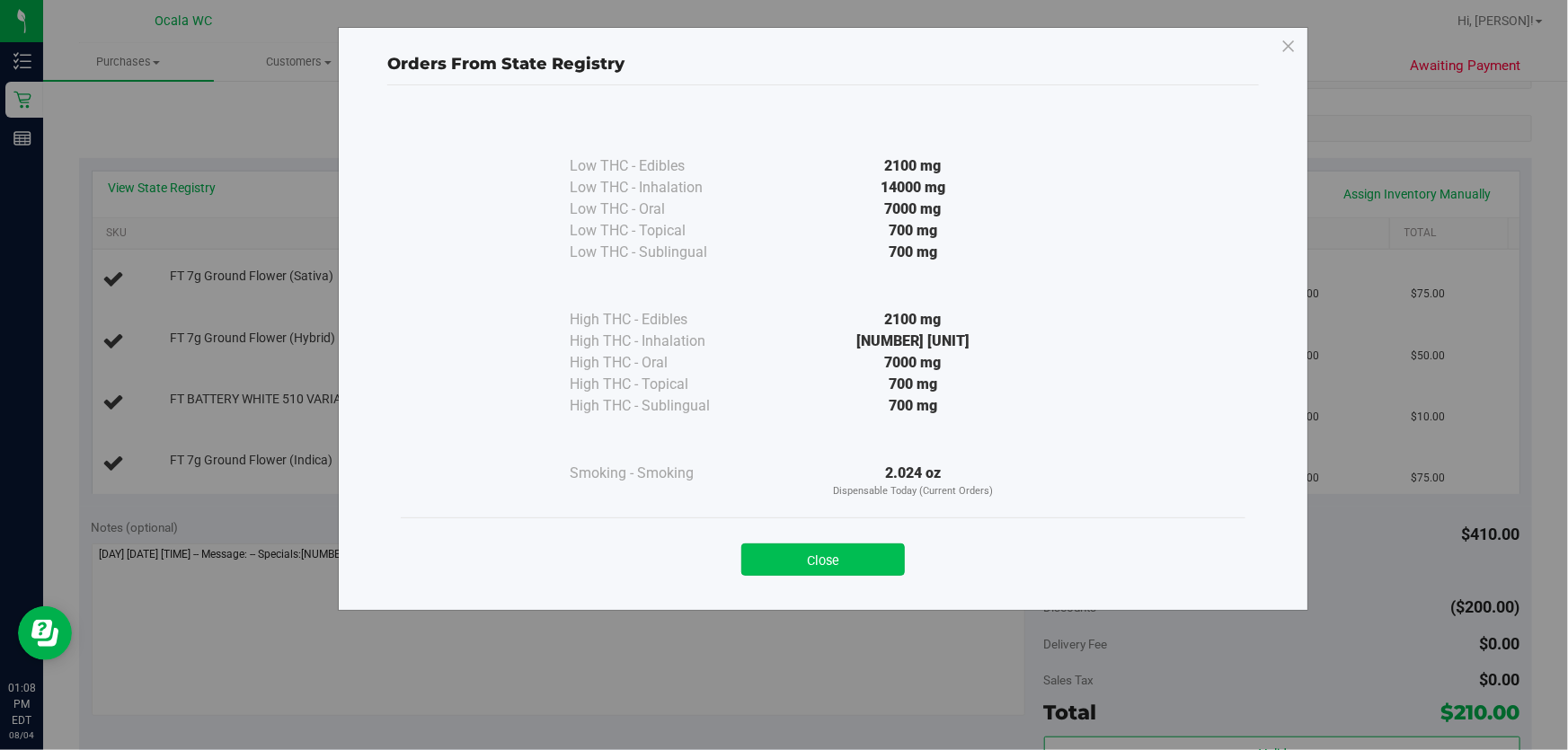 click on "Close" at bounding box center (823, 560) 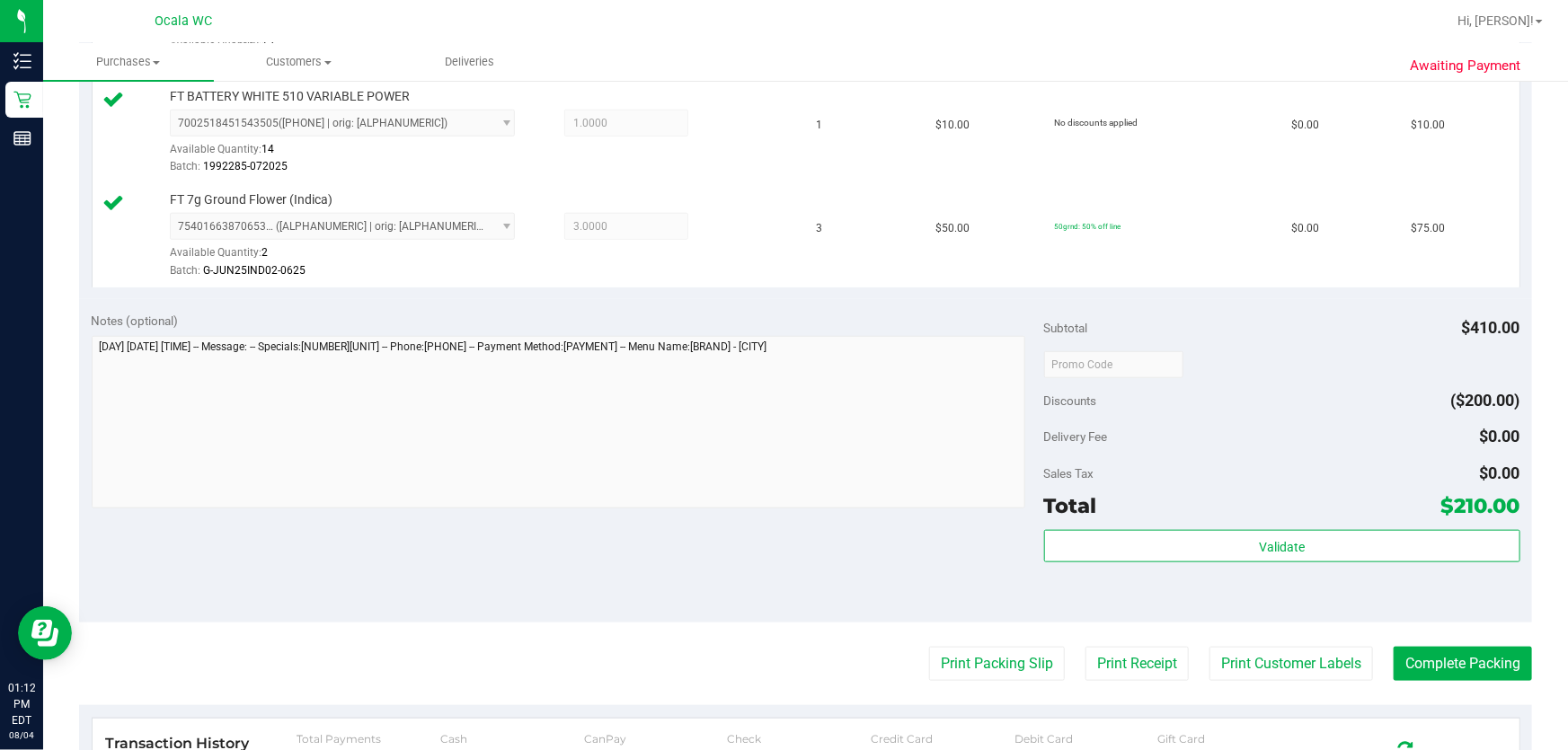 scroll, scrollTop: 786, scrollLeft: 0, axis: vertical 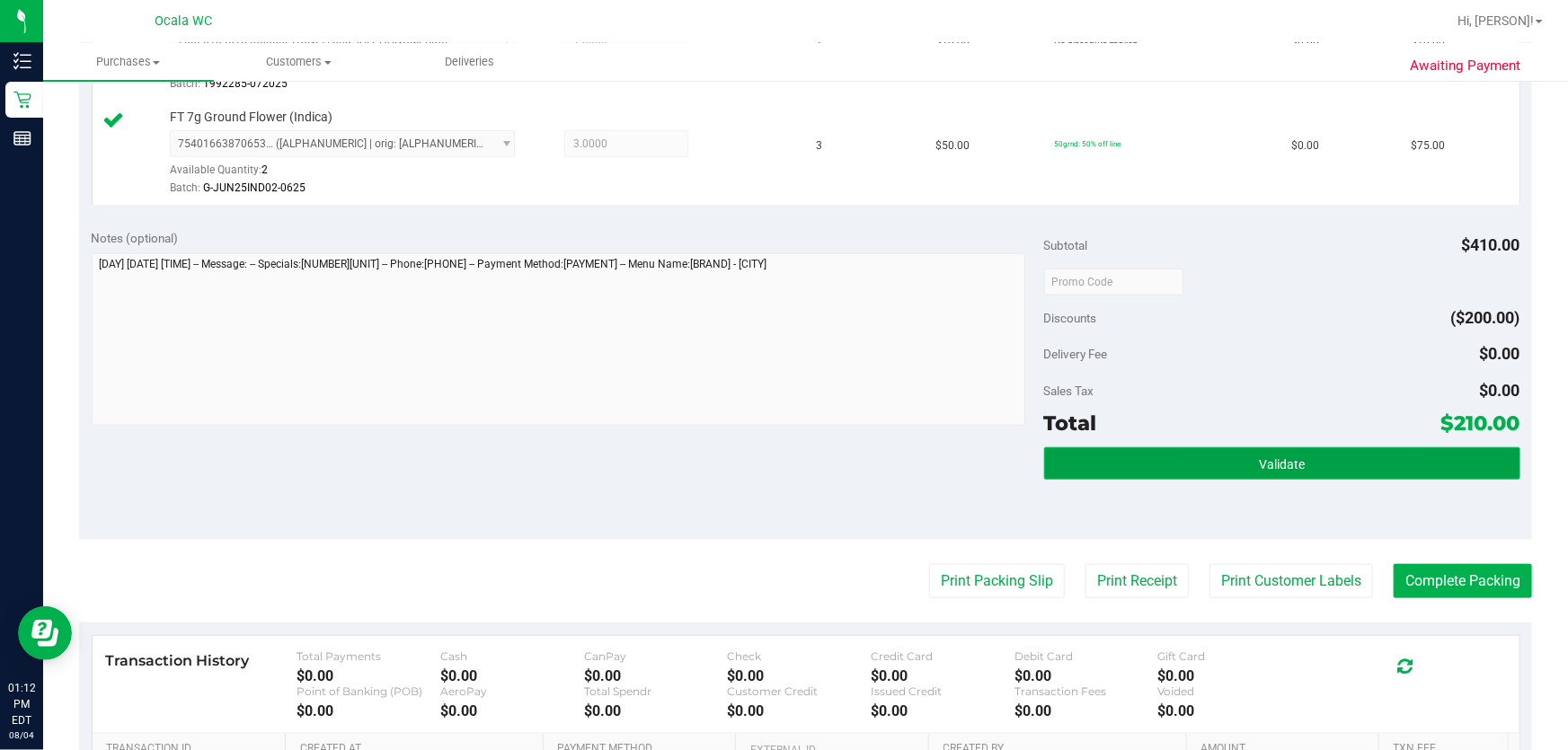 click on "Validate" at bounding box center (1282, 463) 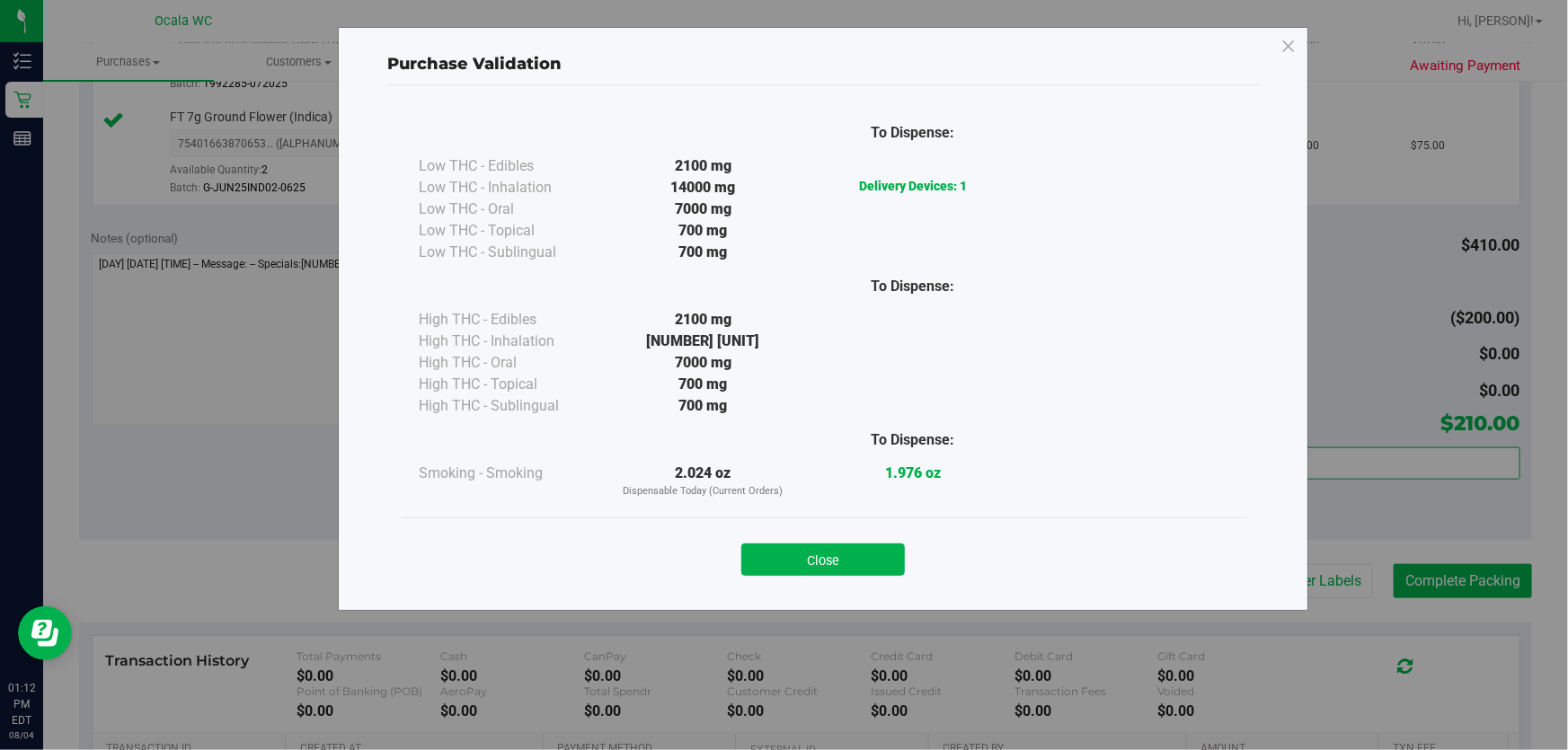 drag, startPoint x: 869, startPoint y: 545, endPoint x: 854, endPoint y: 559, distance: 20.518285 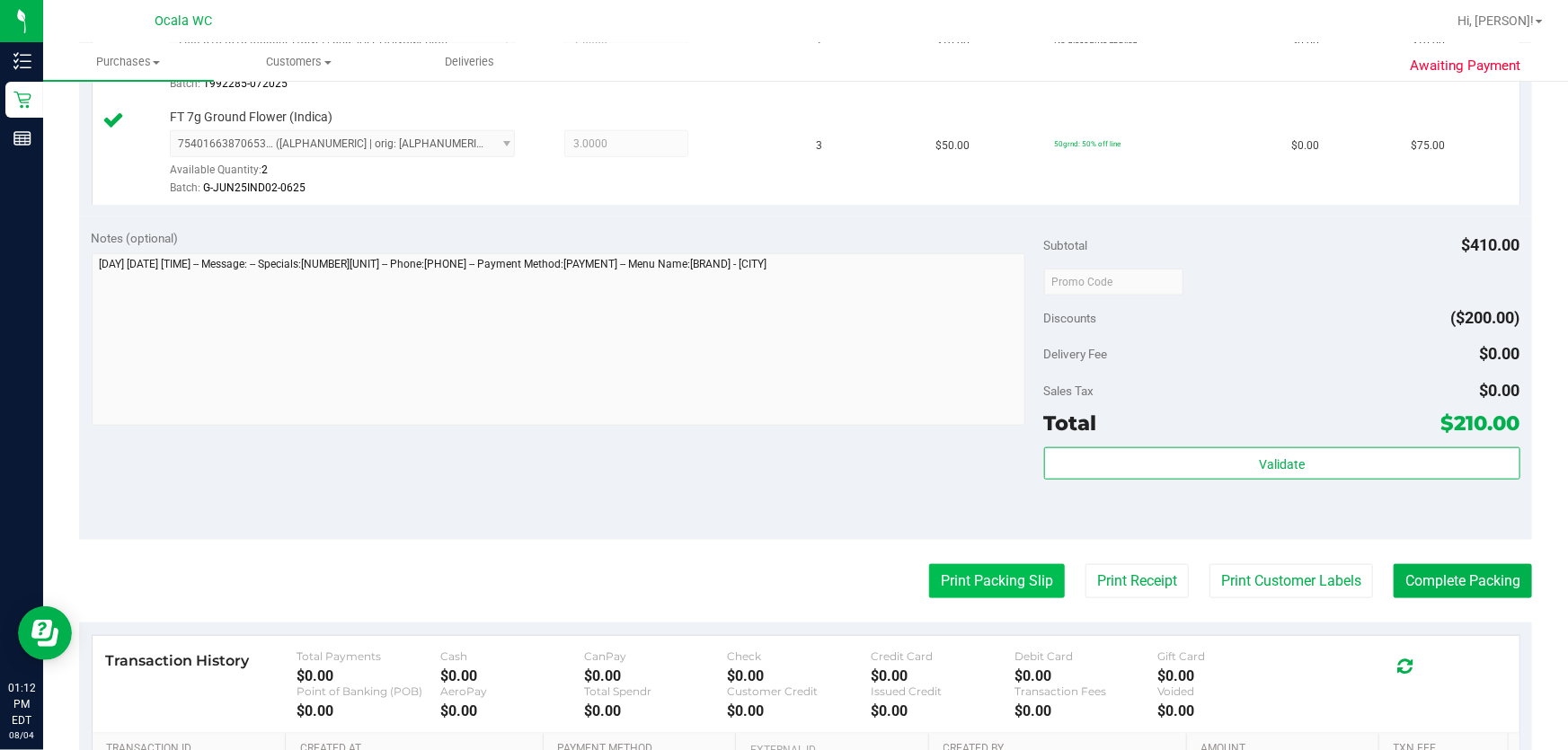 click on "Print Packing Slip" at bounding box center (997, 581) 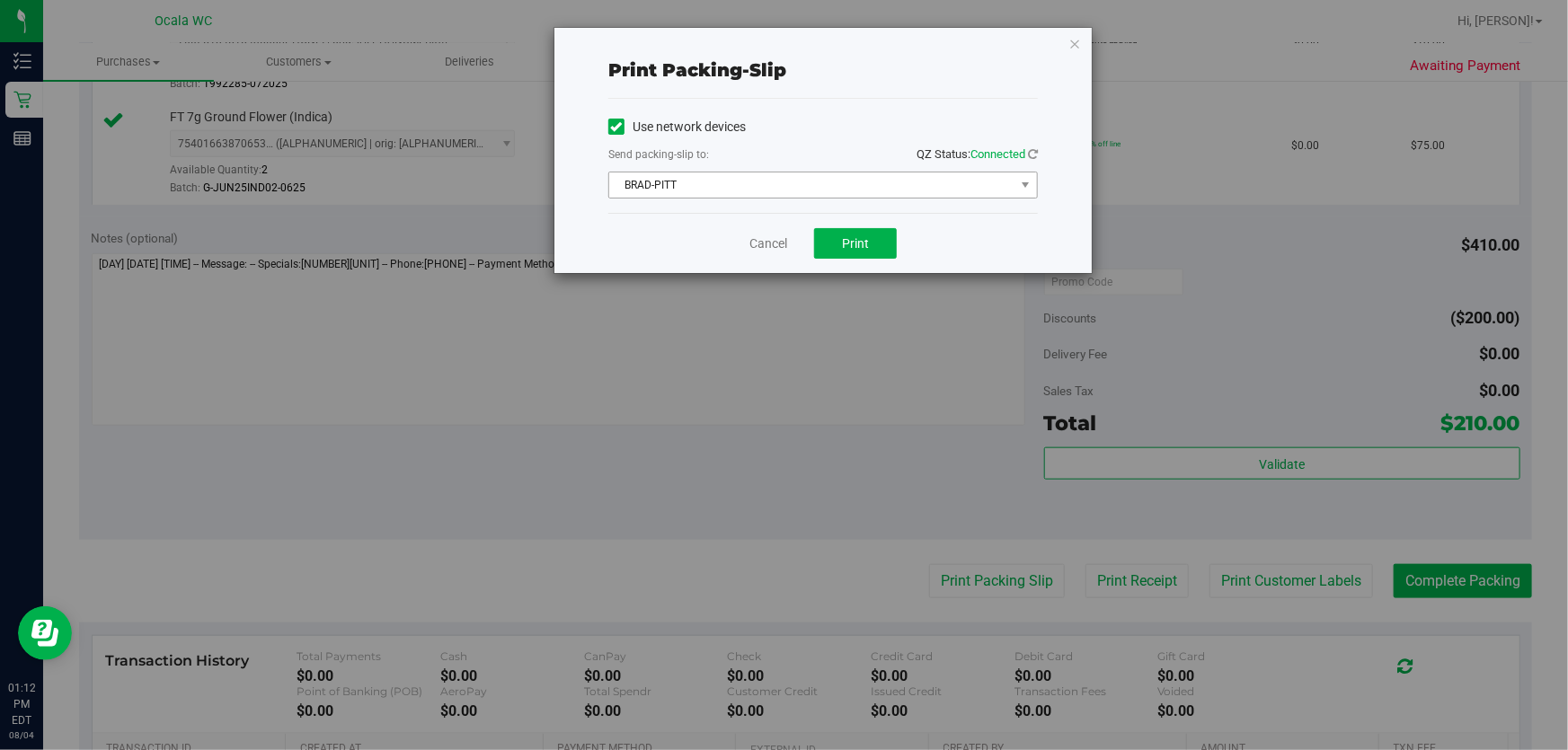 drag, startPoint x: 845, startPoint y: 200, endPoint x: 821, endPoint y: 190, distance: 26 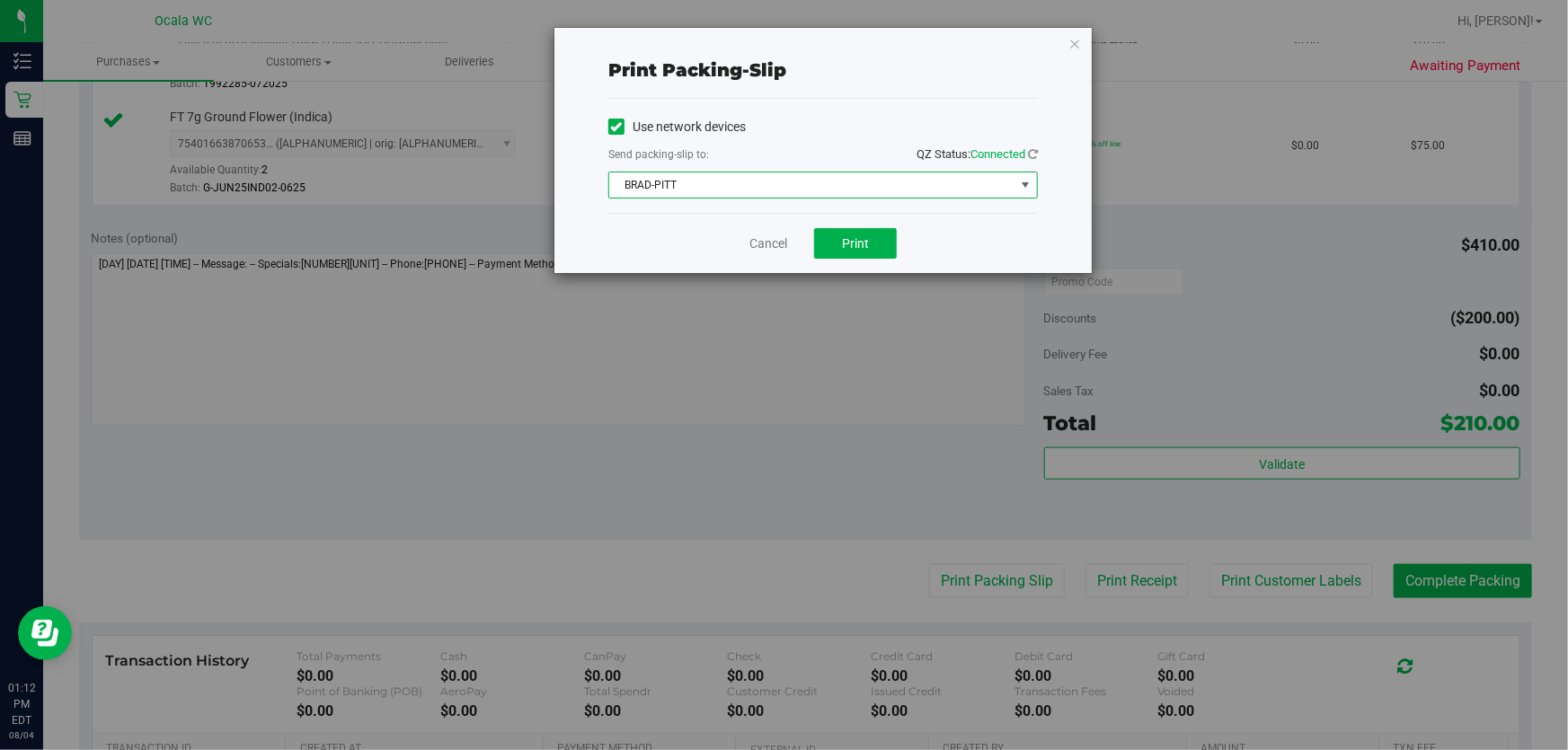 click on "BRAD-PITT" at bounding box center (811, 185) 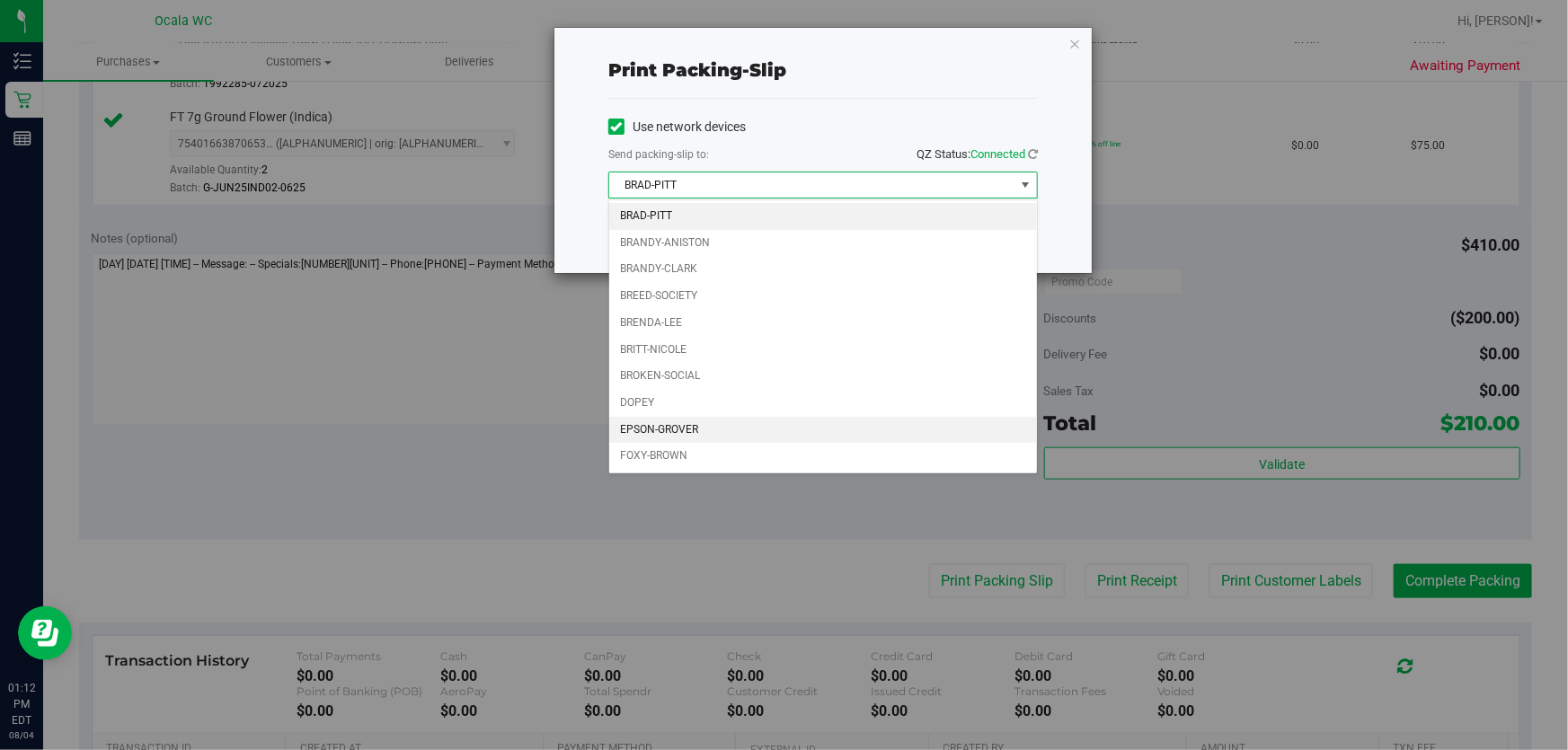click on "EPSON-GROVER" at bounding box center [823, 430] 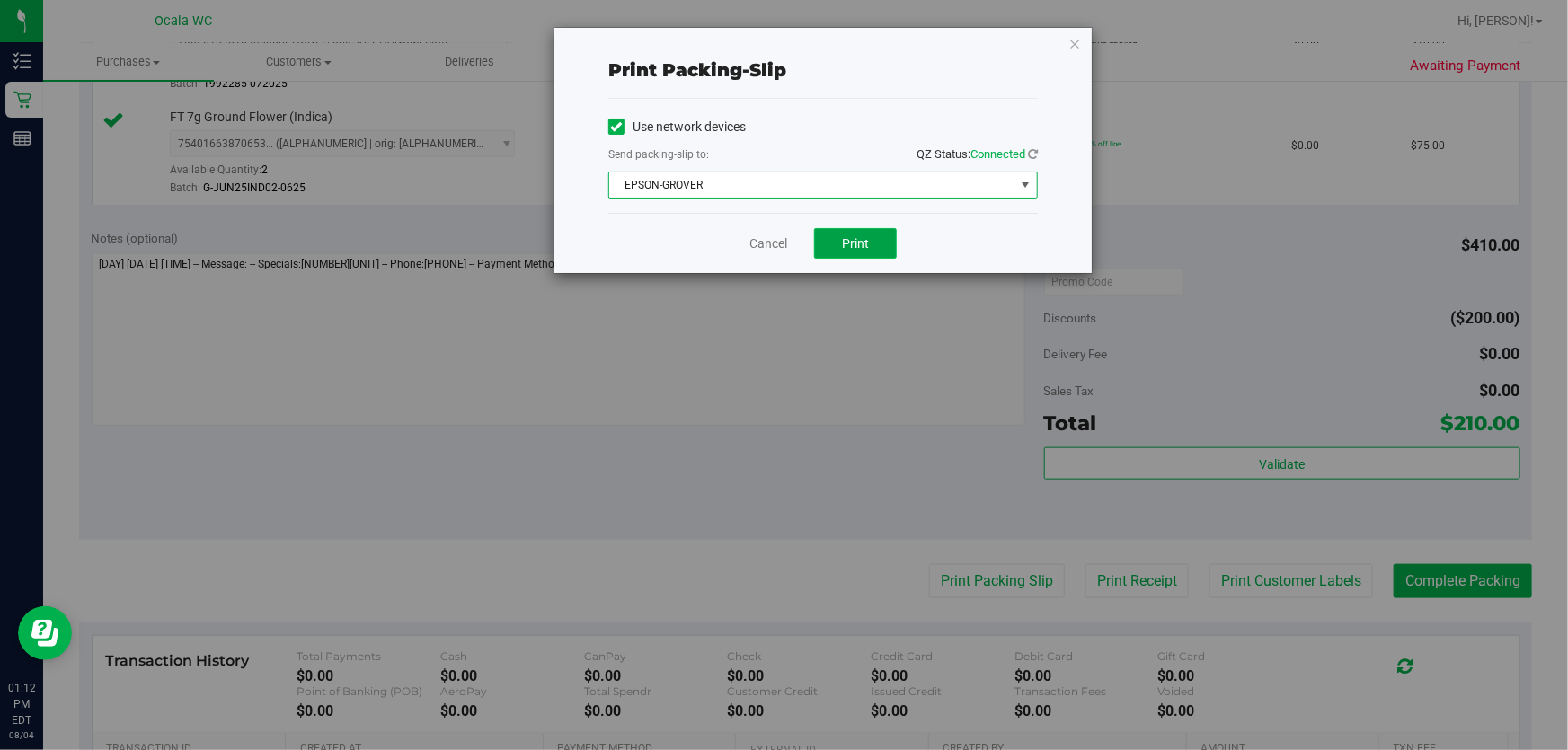 click on "Print" at bounding box center [855, 243] 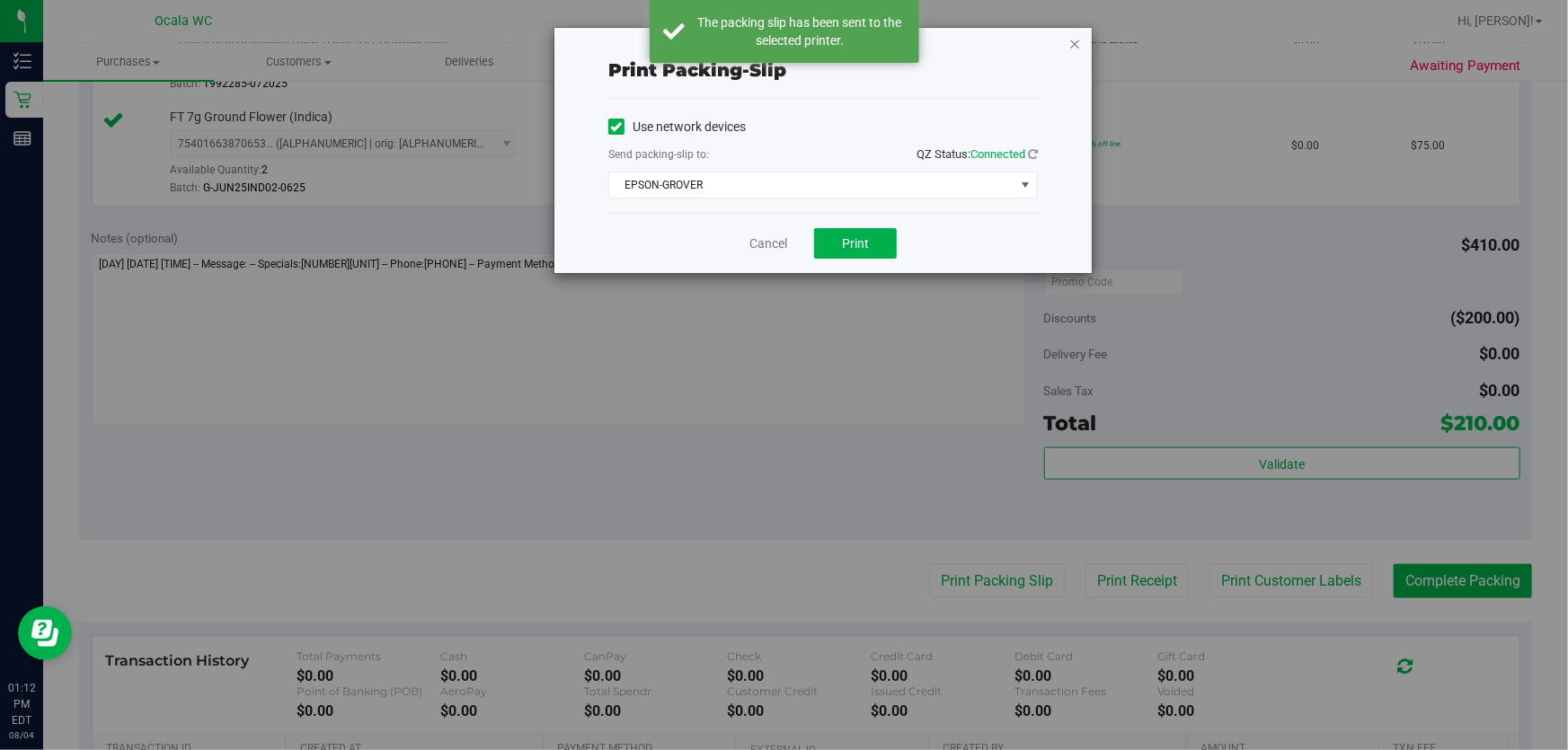 click at bounding box center [1075, 43] 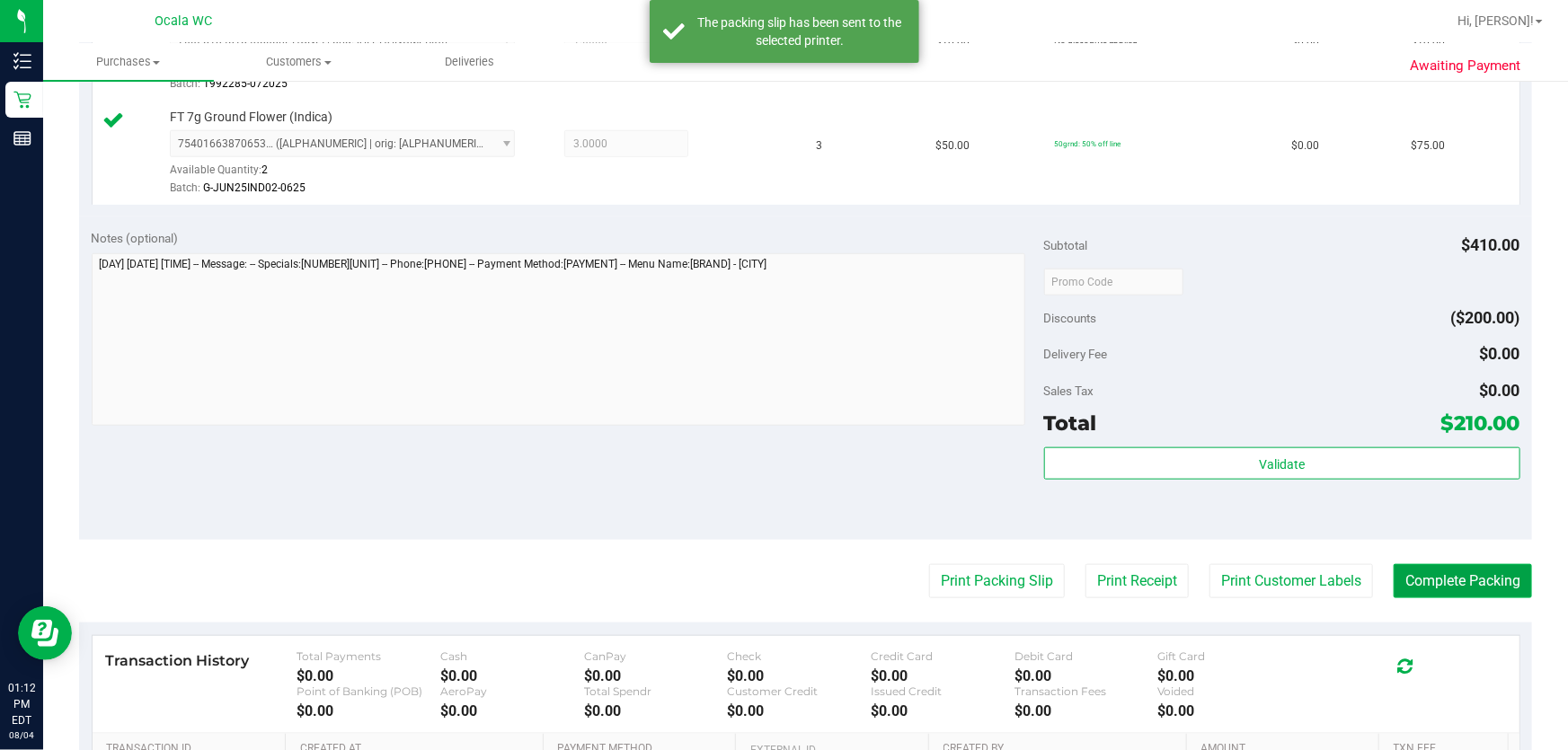 click on "Complete Packing" at bounding box center [1463, 581] 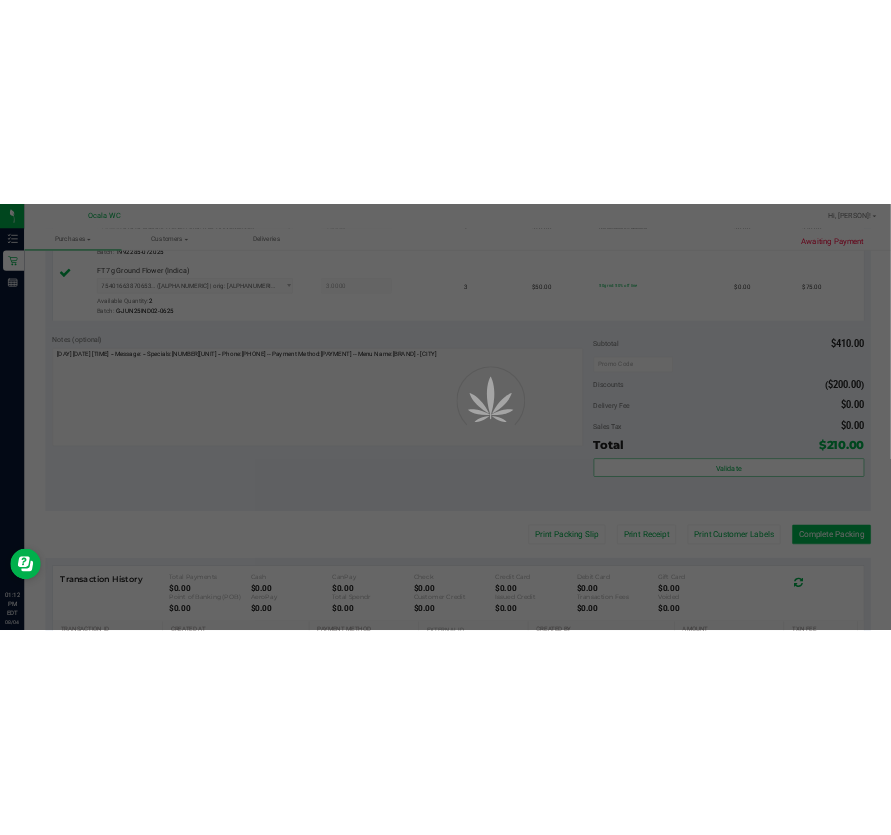 scroll, scrollTop: 0, scrollLeft: 0, axis: both 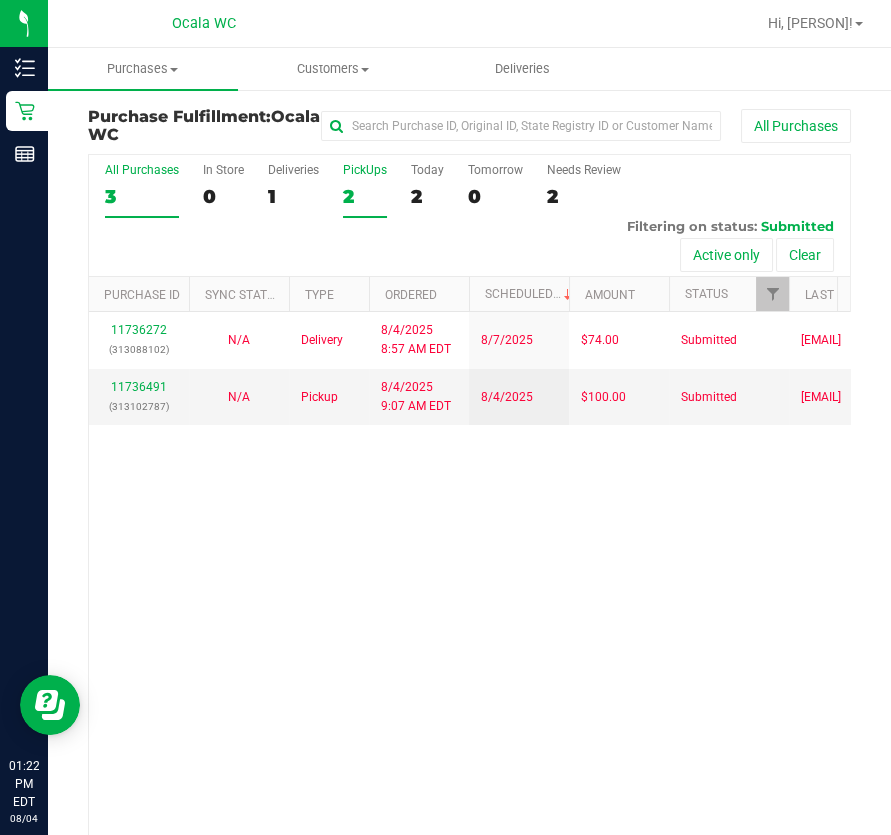 click on "2" at bounding box center (365, 196) 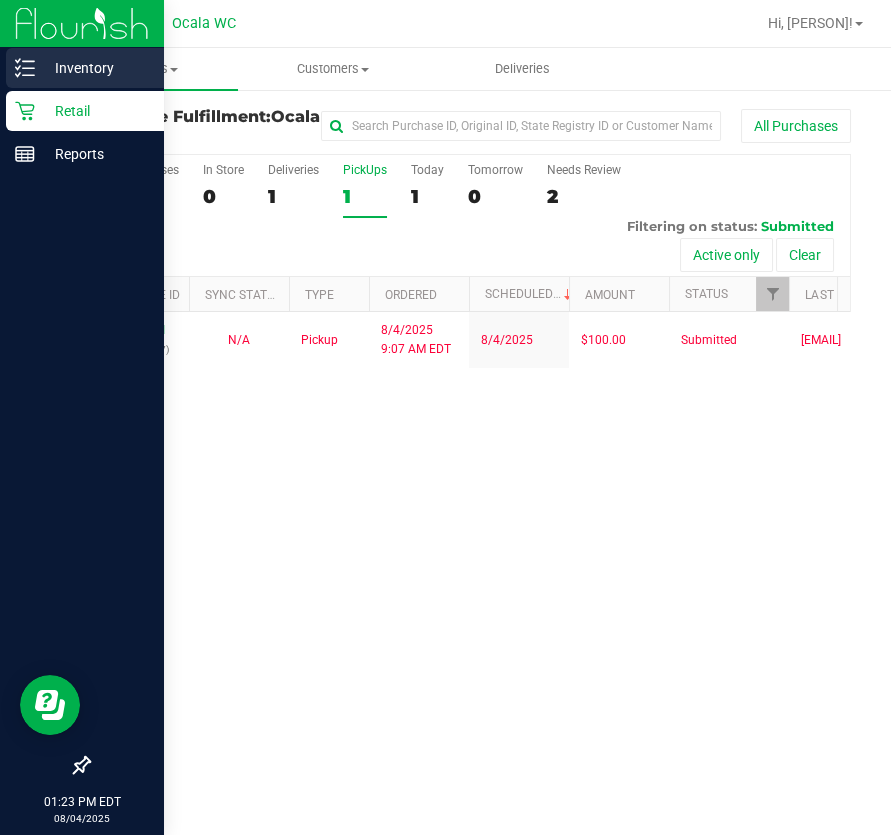 click 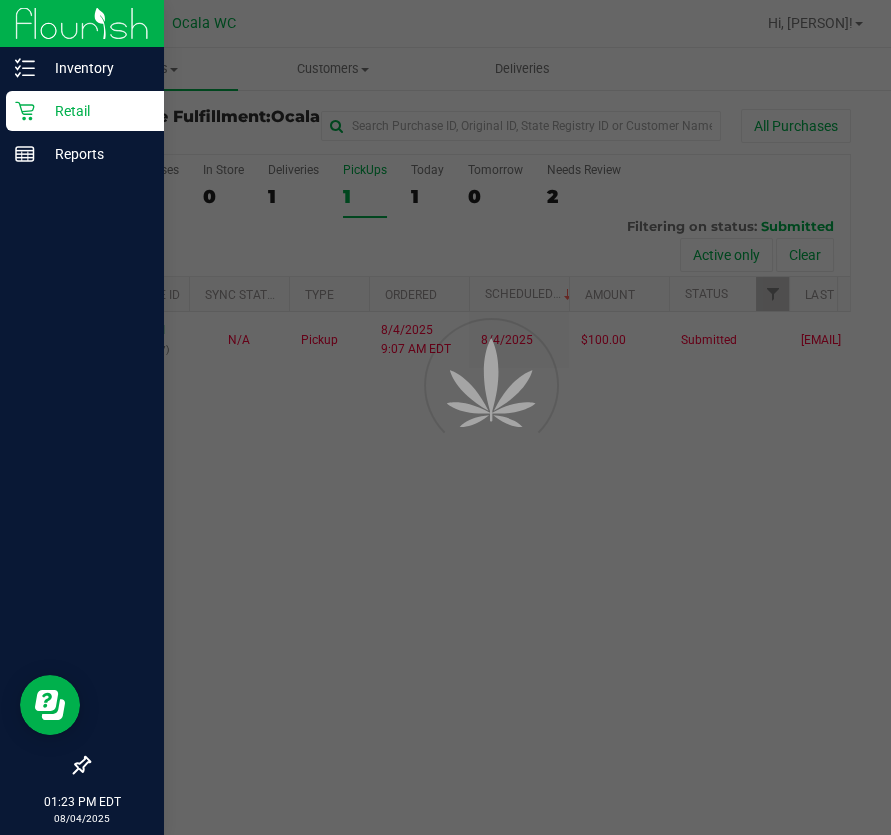 click on "Retail" at bounding box center [95, 111] 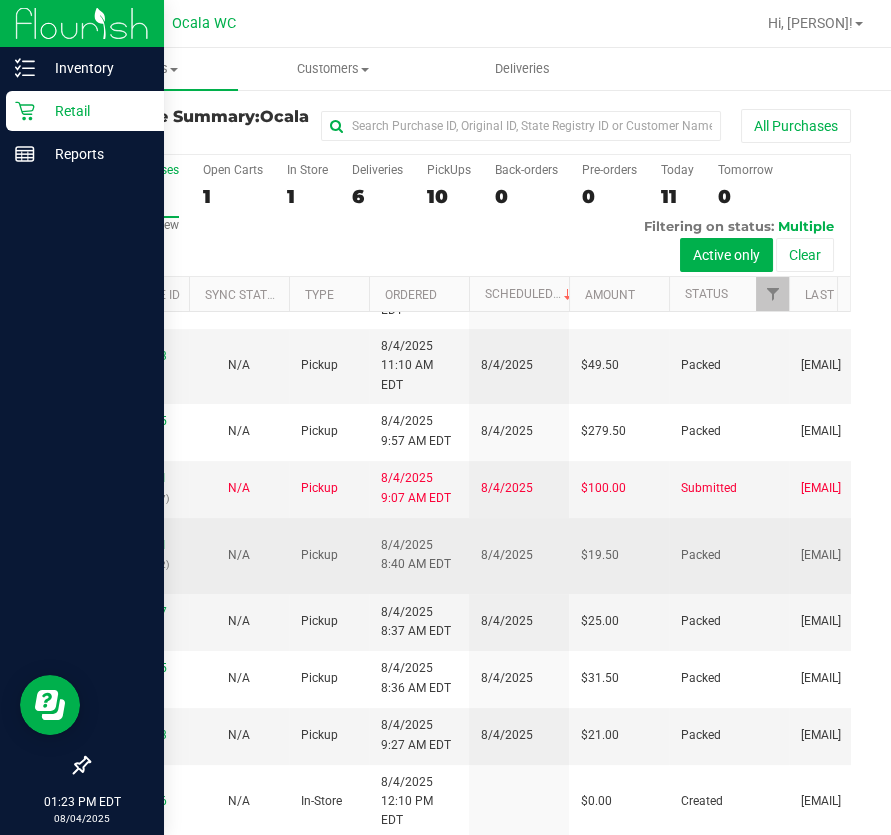 scroll, scrollTop: 1002, scrollLeft: 0, axis: vertical 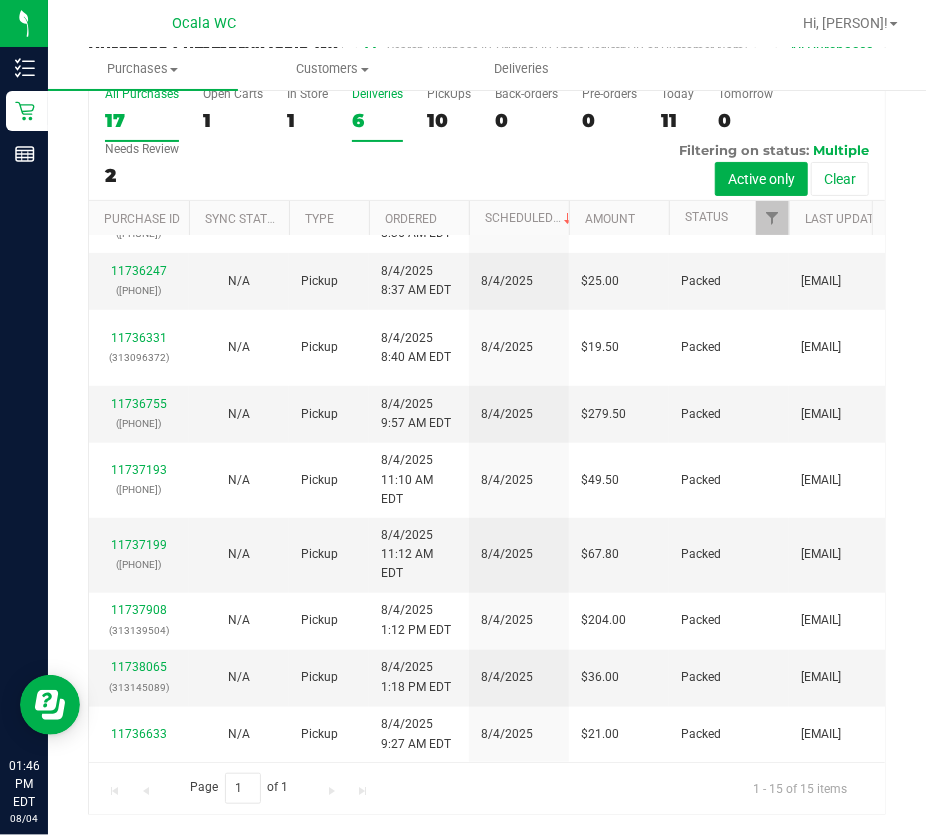 click on "6" at bounding box center (377, 120) 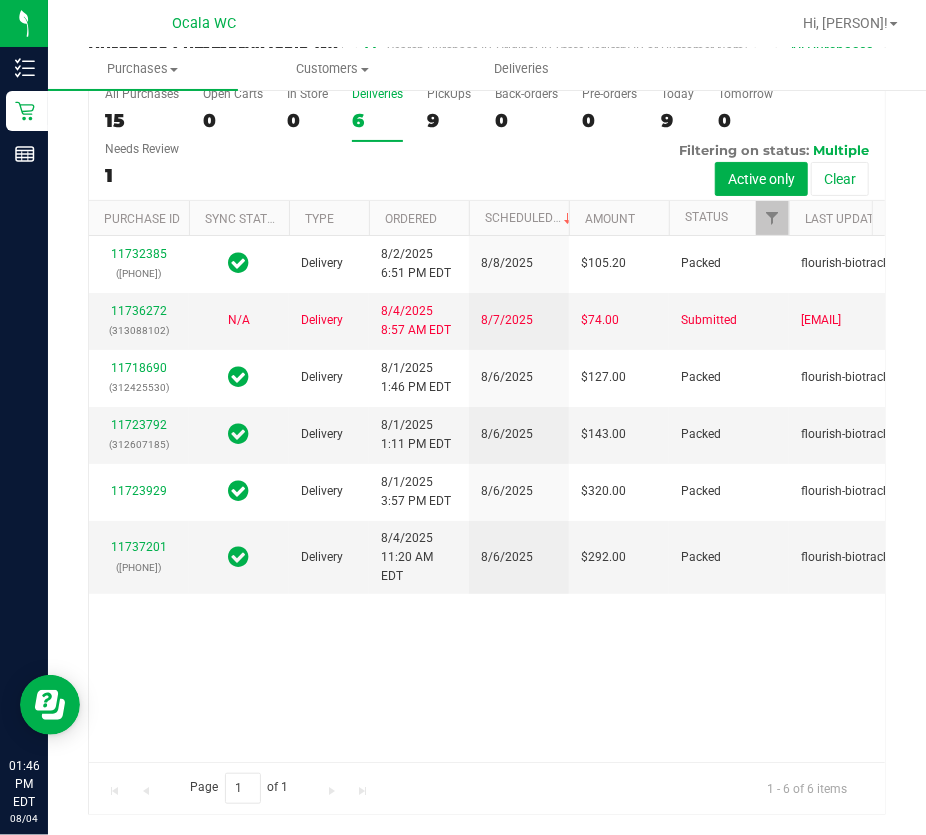 scroll, scrollTop: 0, scrollLeft: 0, axis: both 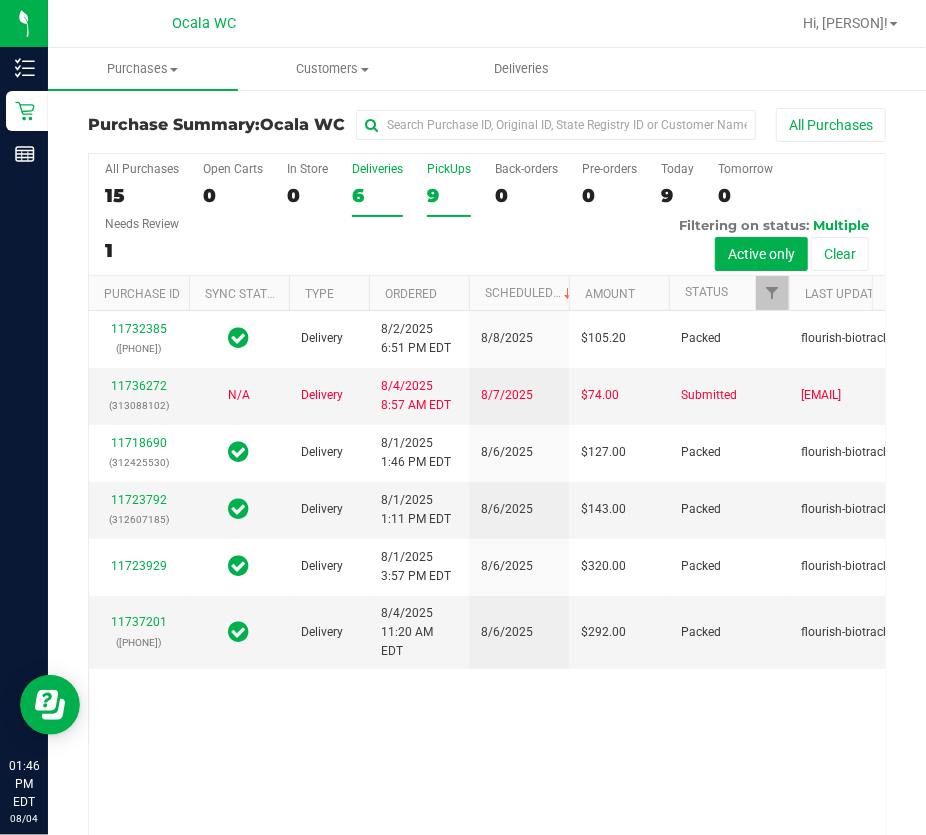 click on "PickUps" at bounding box center (449, 169) 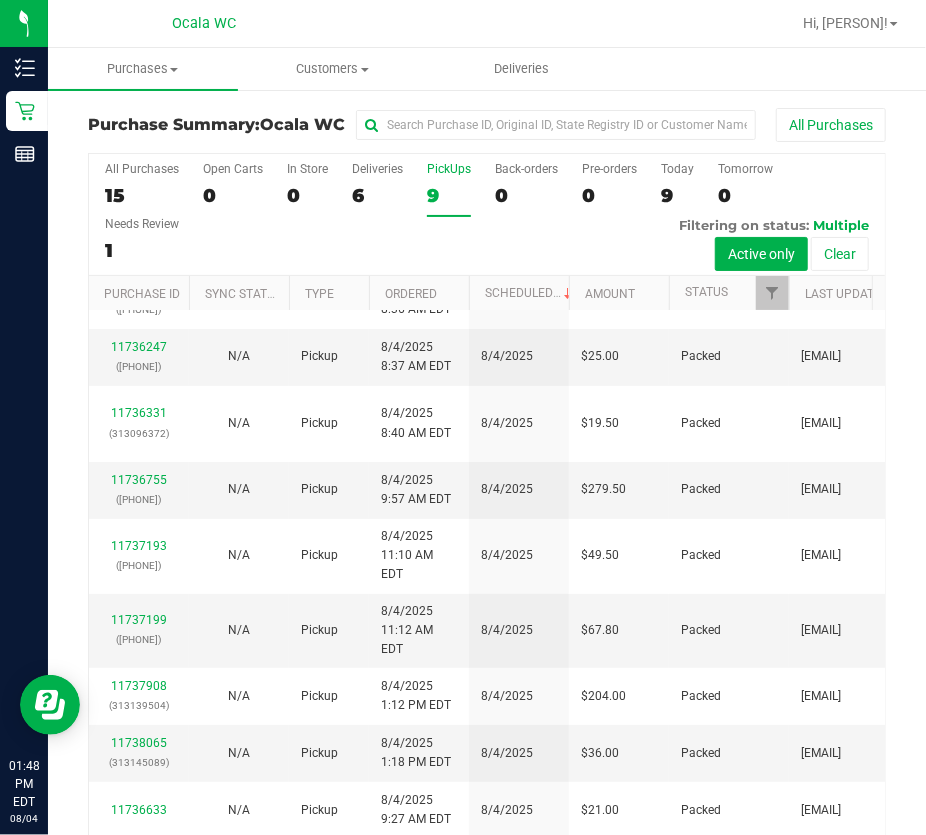 scroll, scrollTop: 60, scrollLeft: 0, axis: vertical 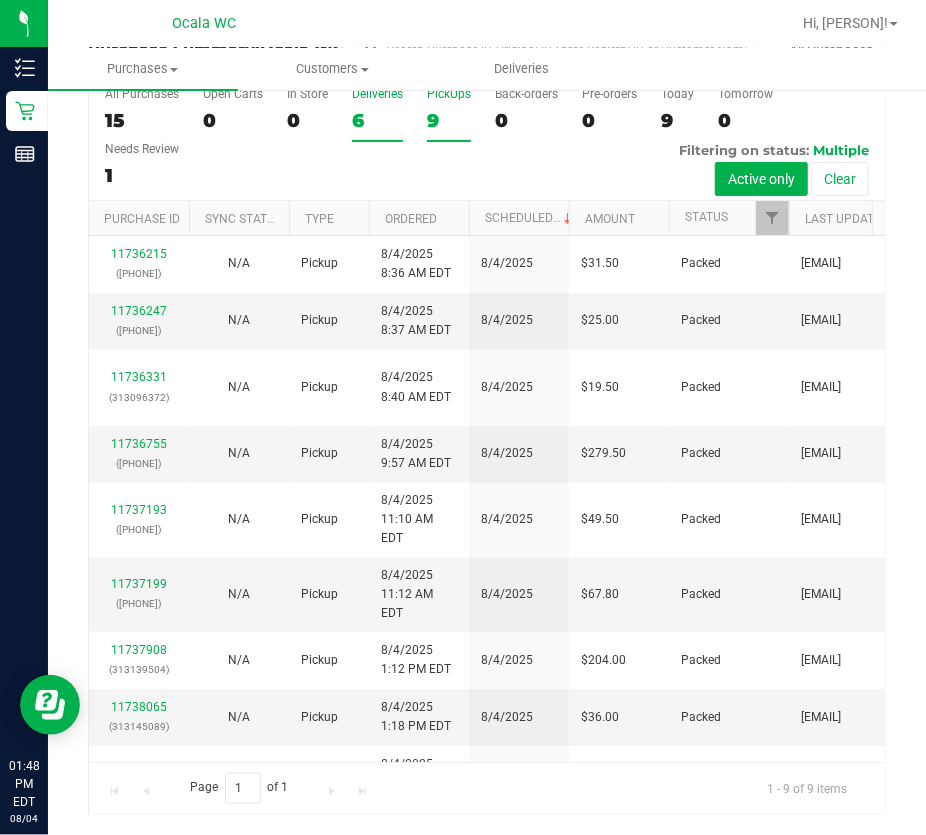 click on "6" at bounding box center [377, 120] 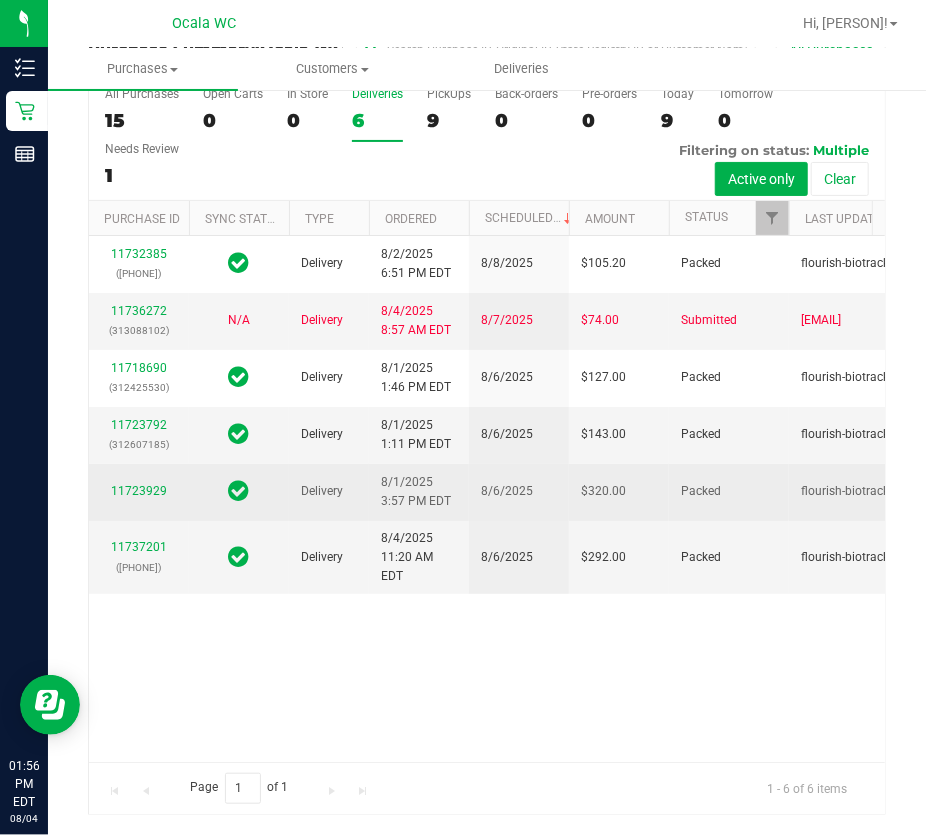scroll, scrollTop: 0, scrollLeft: 0, axis: both 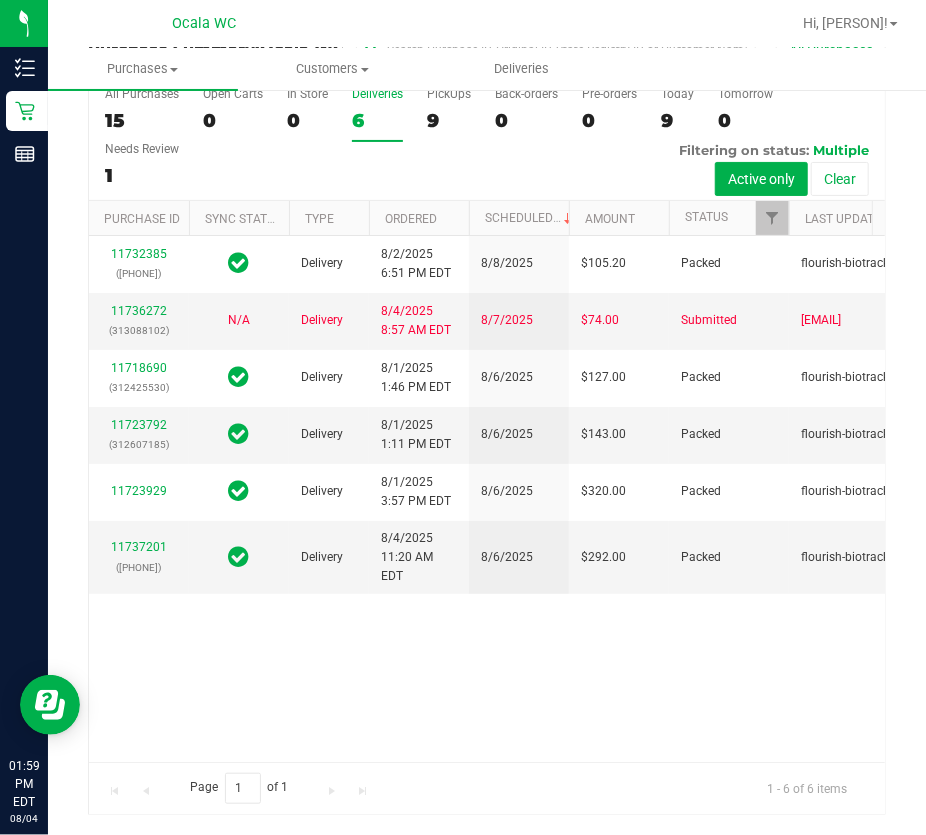drag, startPoint x: 494, startPoint y: 111, endPoint x: 477, endPoint y: 119, distance: 18.788294 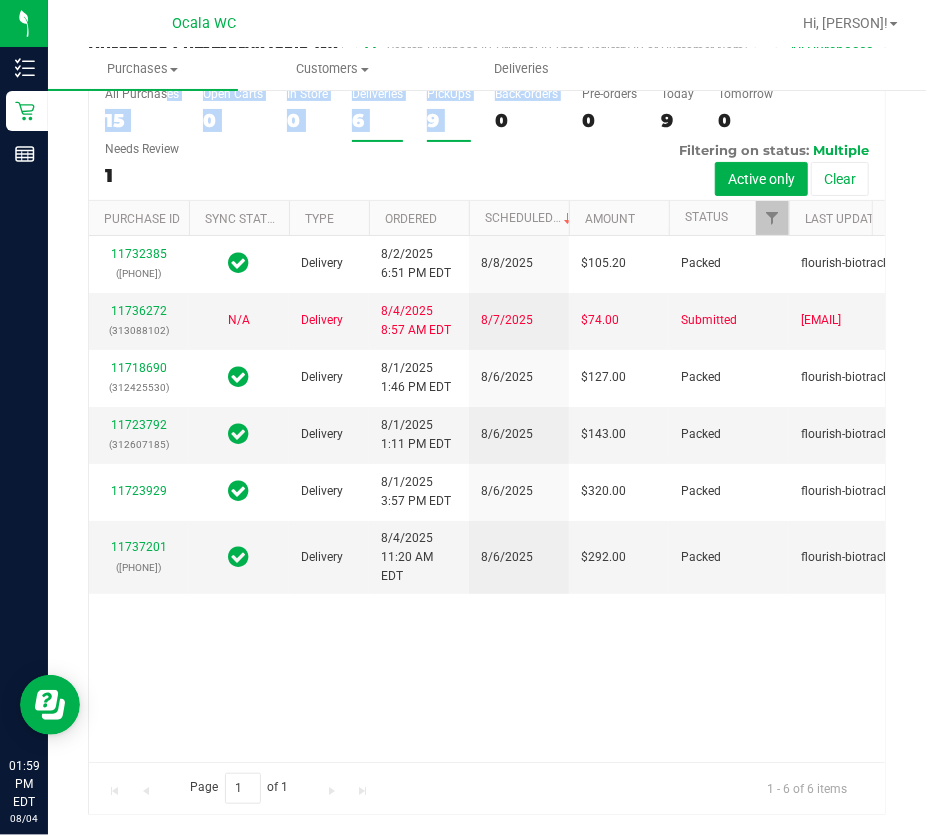 click on "9" at bounding box center [449, 120] 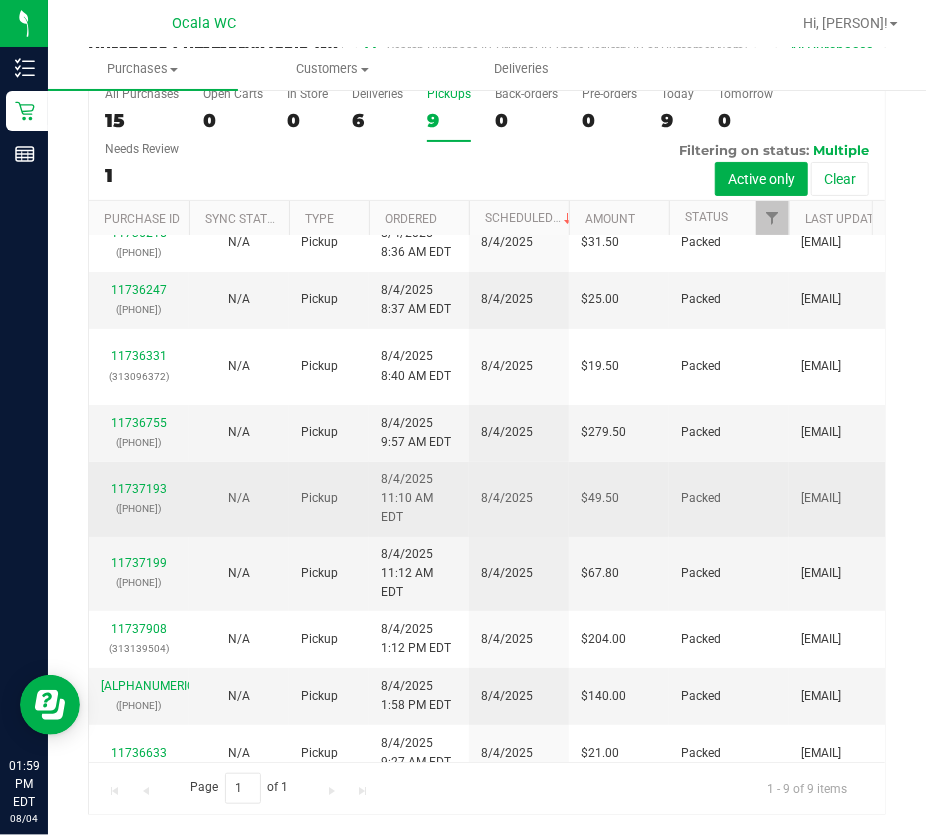 scroll, scrollTop: 0, scrollLeft: 0, axis: both 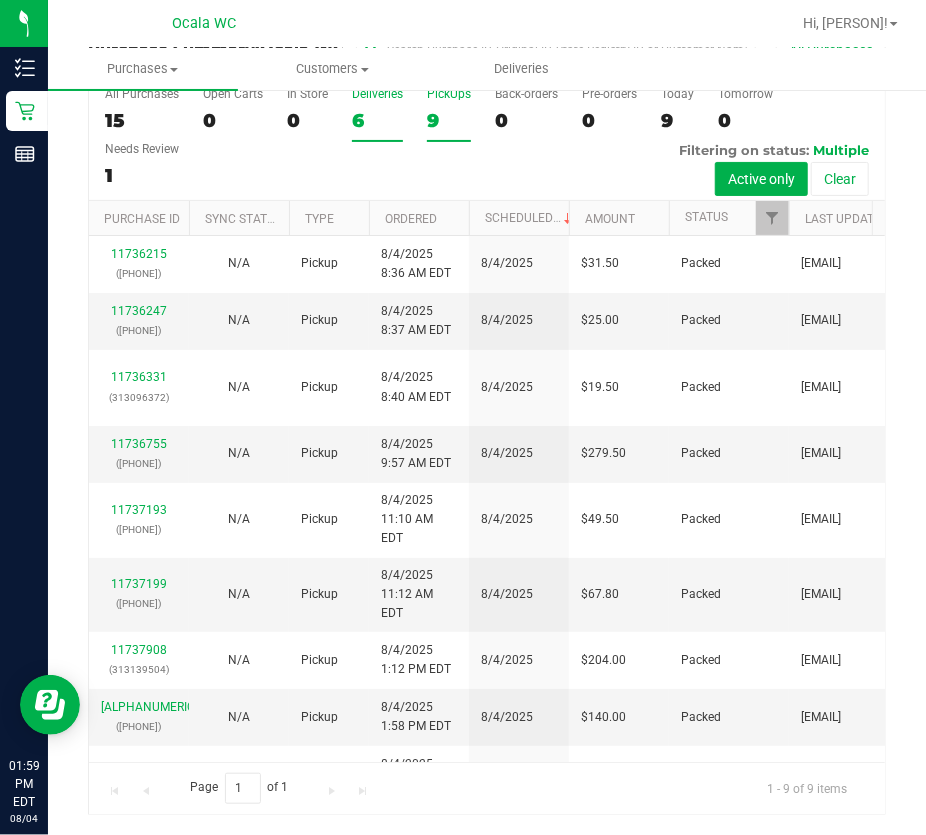 click on "6" at bounding box center (377, 120) 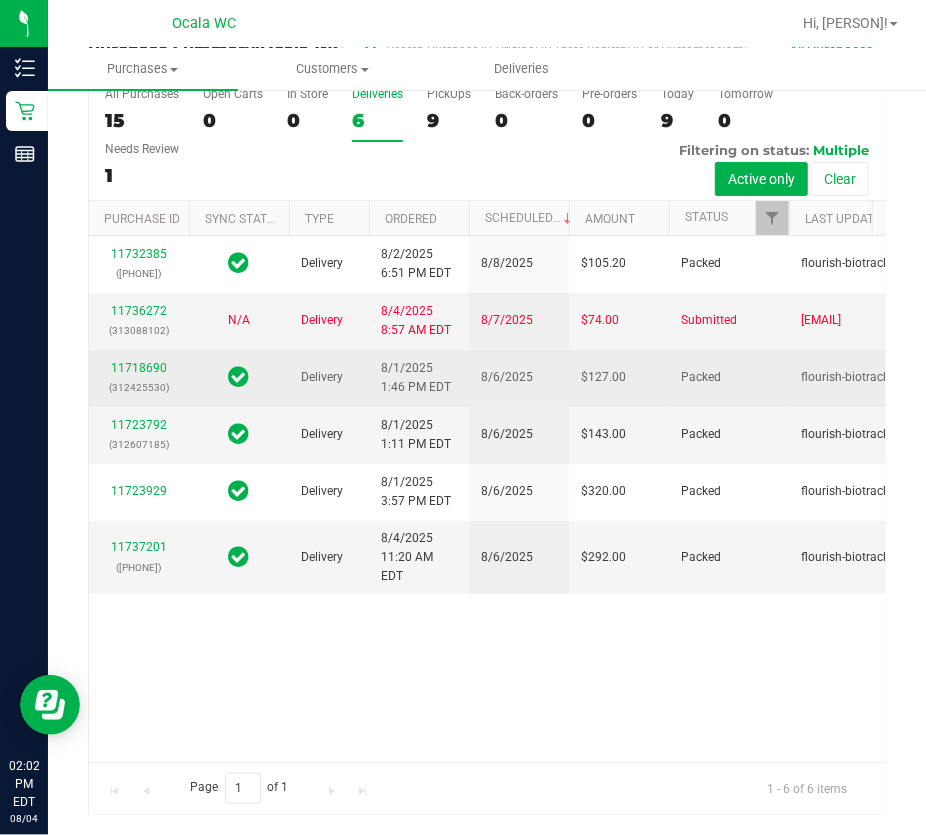 scroll, scrollTop: 0, scrollLeft: 0, axis: both 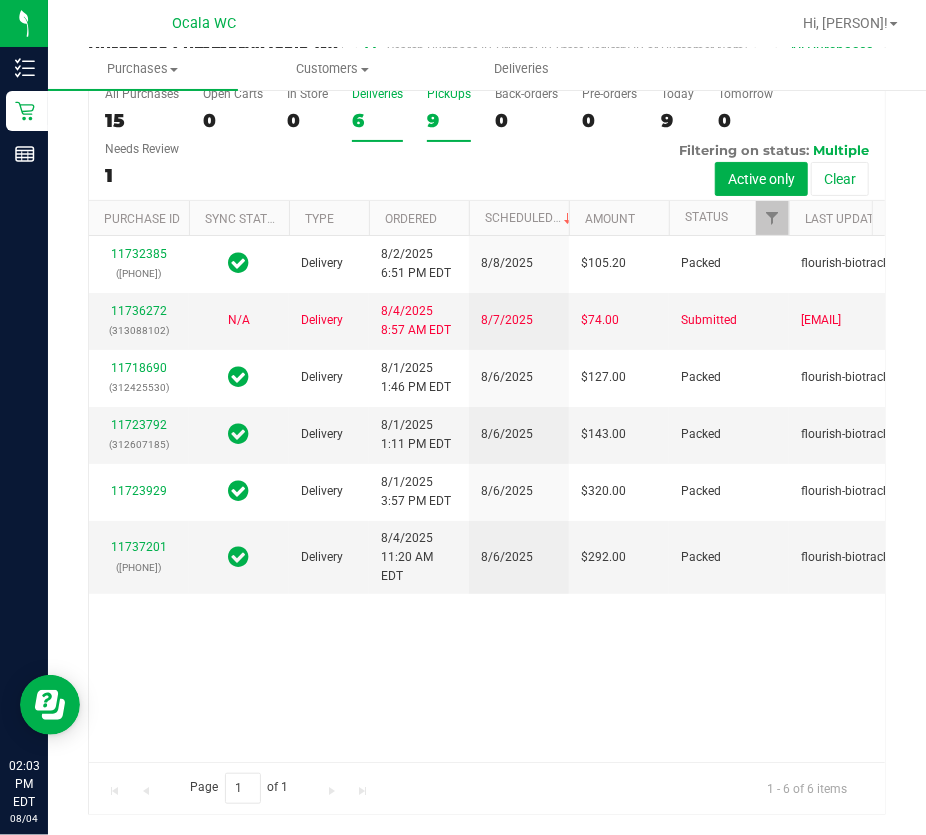 click on "PickUps
9" at bounding box center [449, 114] 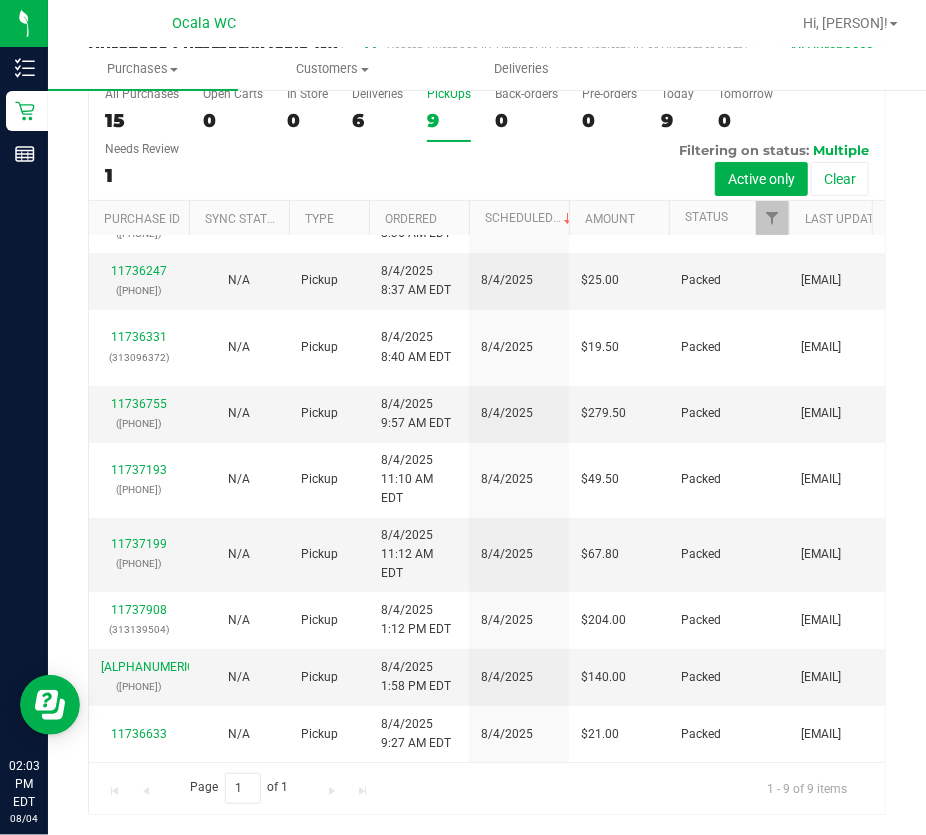 scroll, scrollTop: 0, scrollLeft: 0, axis: both 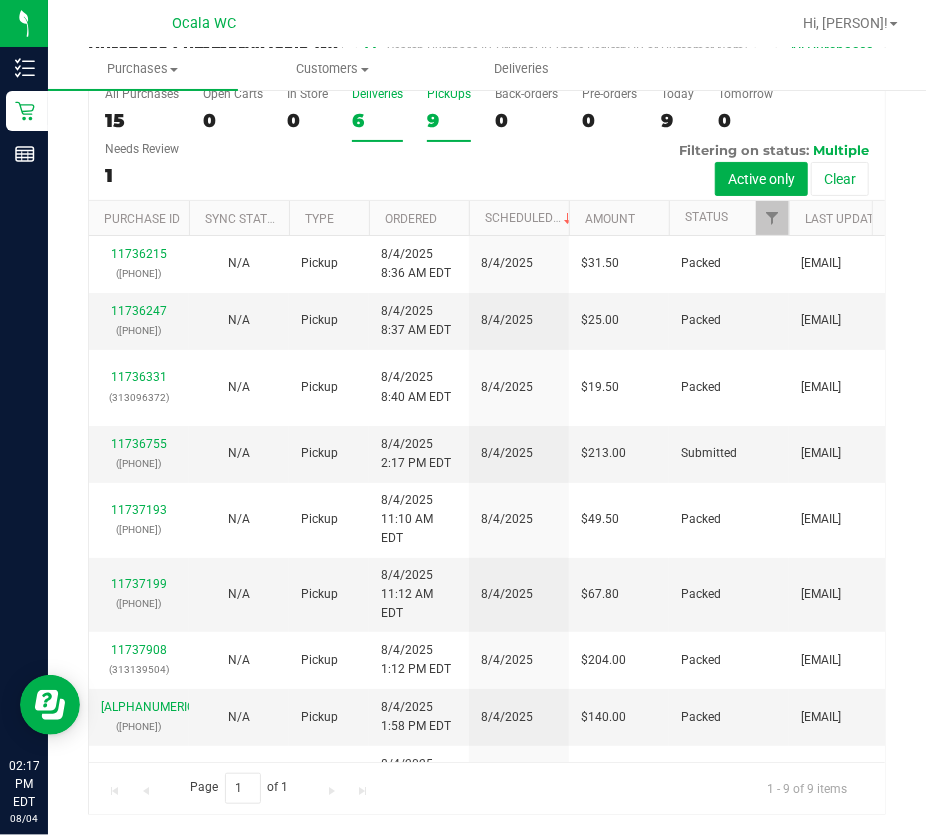 click on "6" at bounding box center (377, 120) 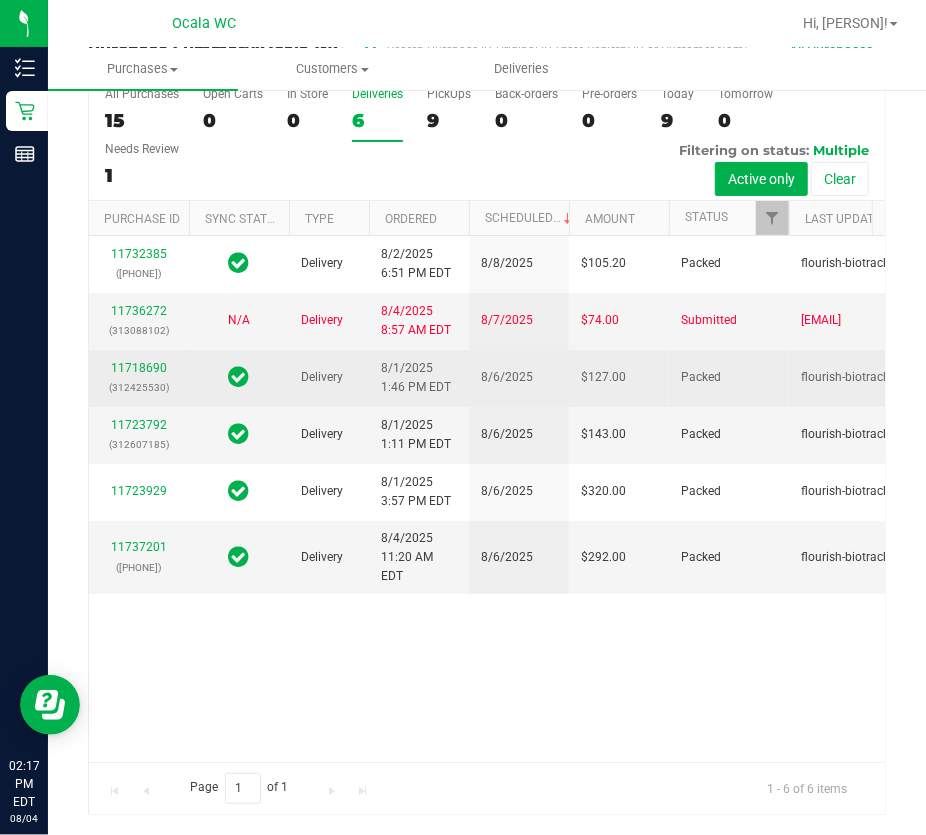 scroll, scrollTop: 0, scrollLeft: 0, axis: both 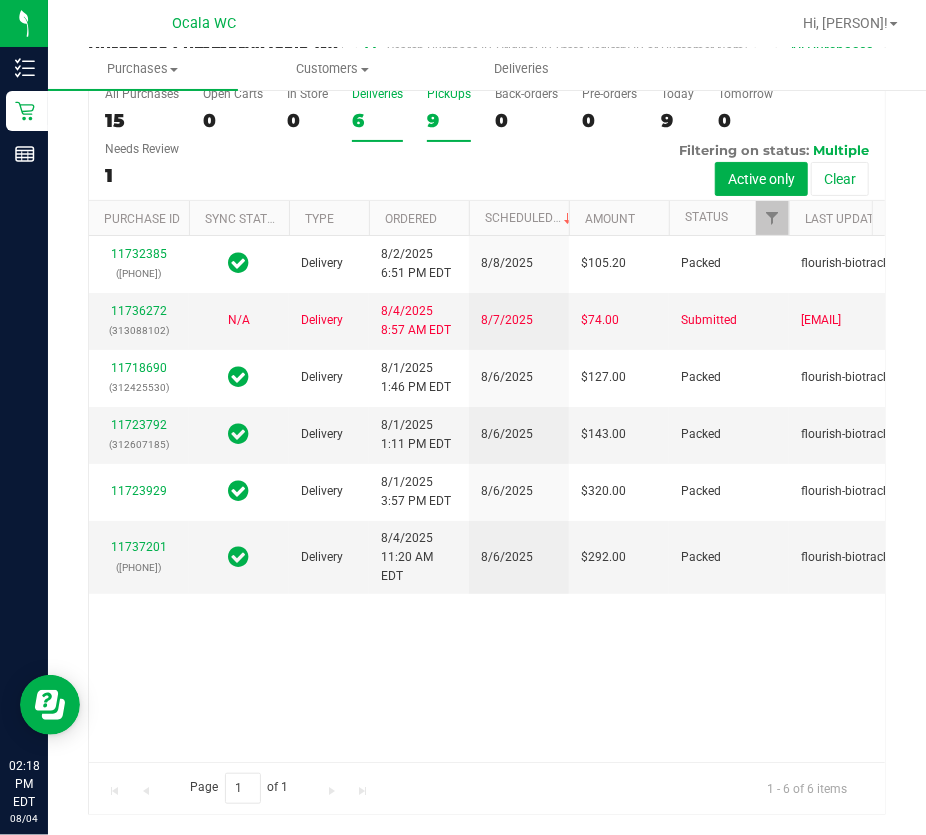 click on "PickUps
9" at bounding box center [449, 114] 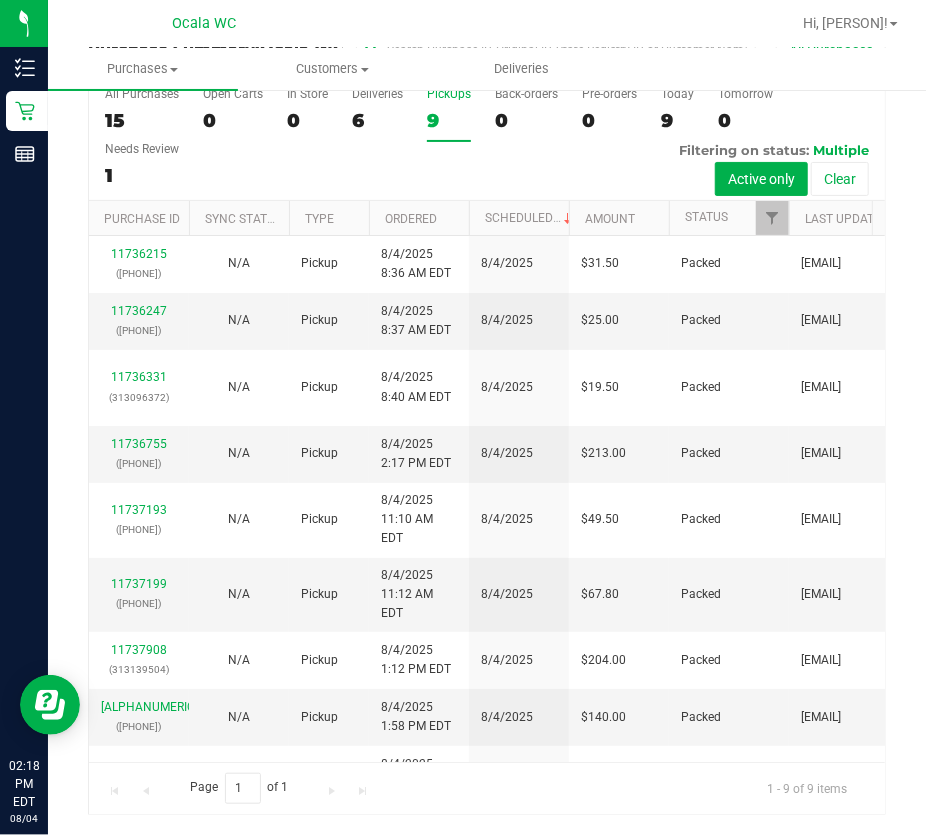 scroll, scrollTop: 0, scrollLeft: 0, axis: both 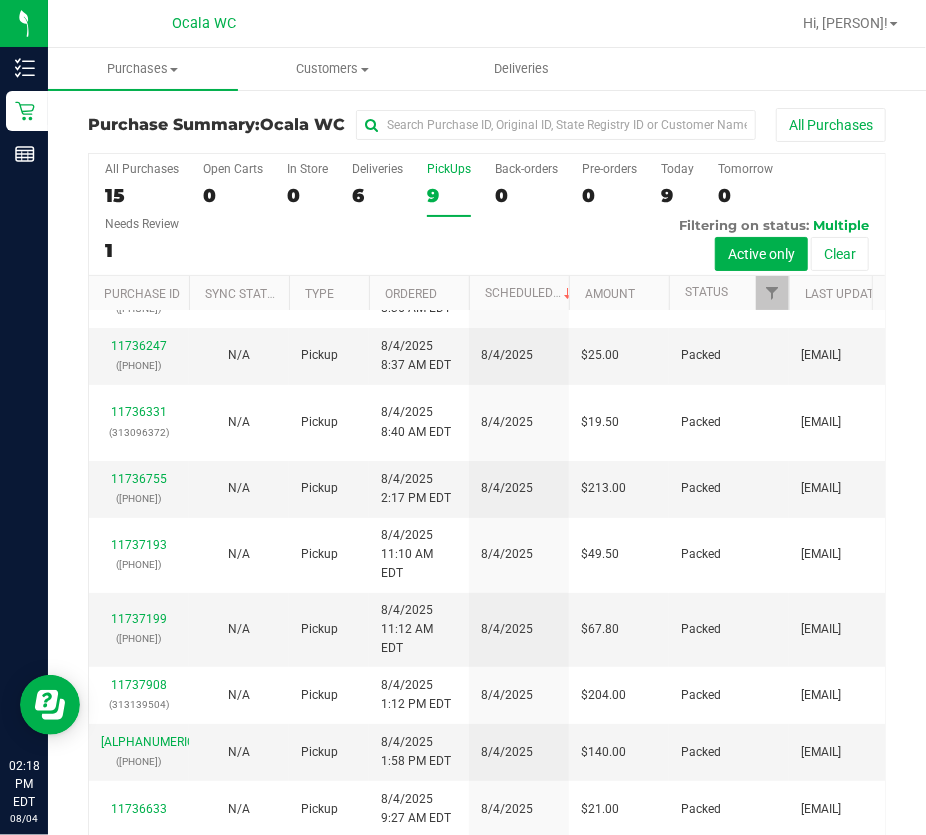 click on "All Purchases
[NUMBER]
Open Carts
[NUMBER]
In Store
[NUMBER]
Deliveries
[NUMBER]
PickUps
[NUMBER]
Back-orders
[NUMBER]
Pre-orders
[NUMBER]
Today
[NUMBER]
Tomorrow
[NUMBER]" at bounding box center [487, 215] 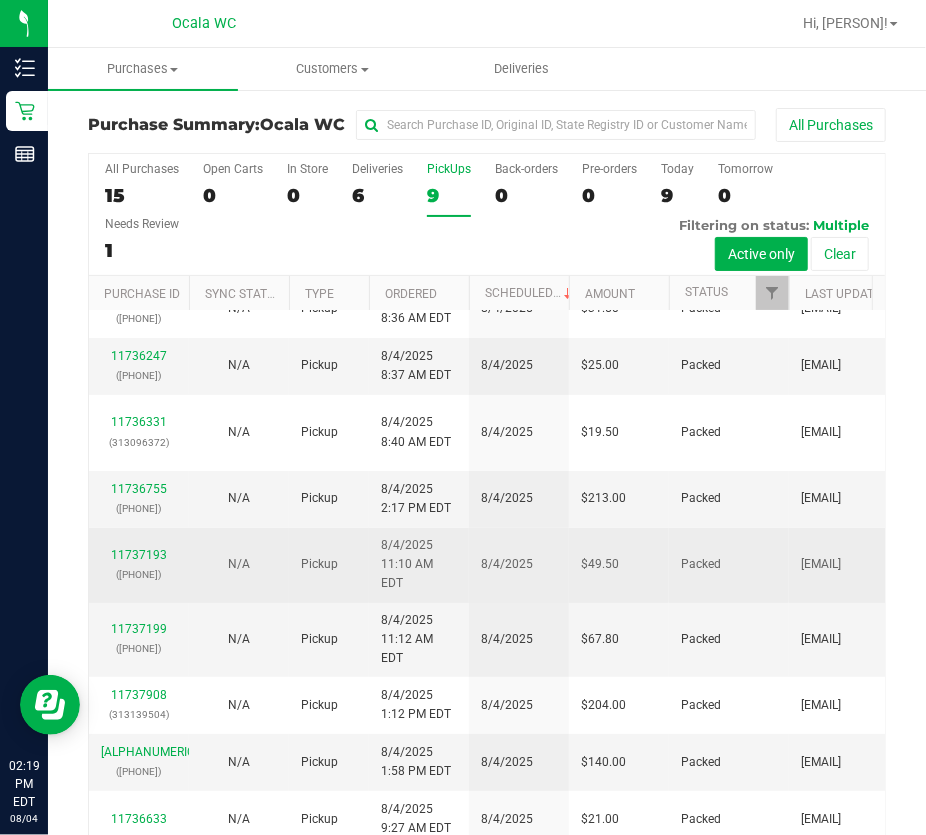 scroll, scrollTop: 60, scrollLeft: 0, axis: vertical 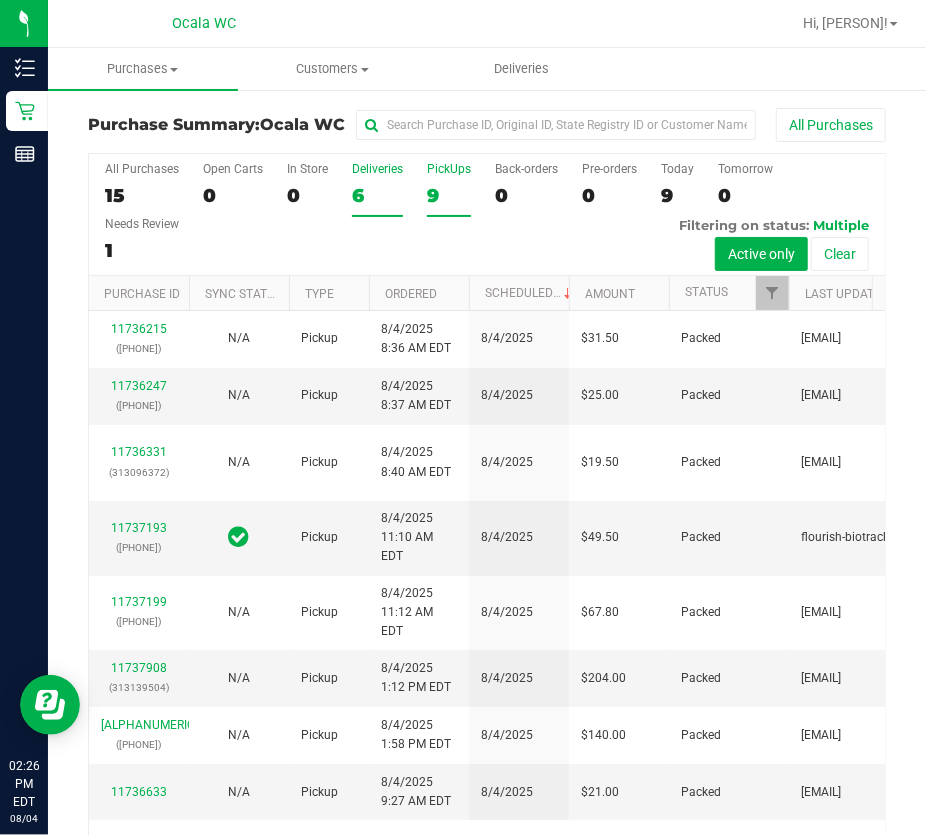 click on "Deliveries
6" at bounding box center [377, 189] 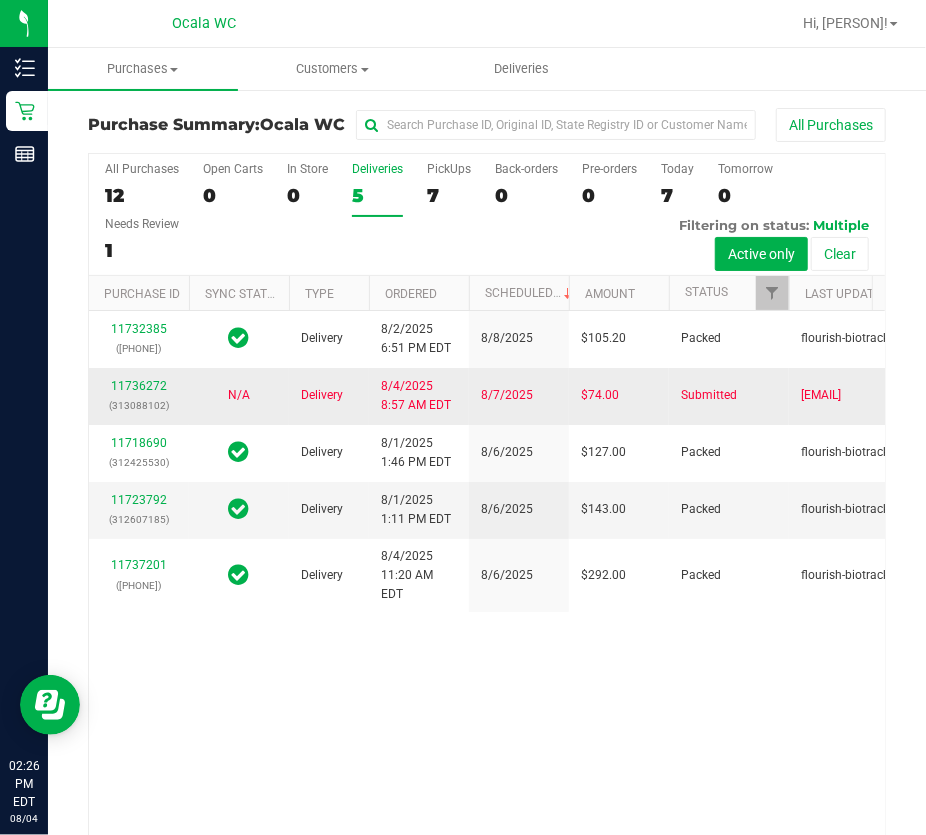 scroll, scrollTop: 0, scrollLeft: 0, axis: both 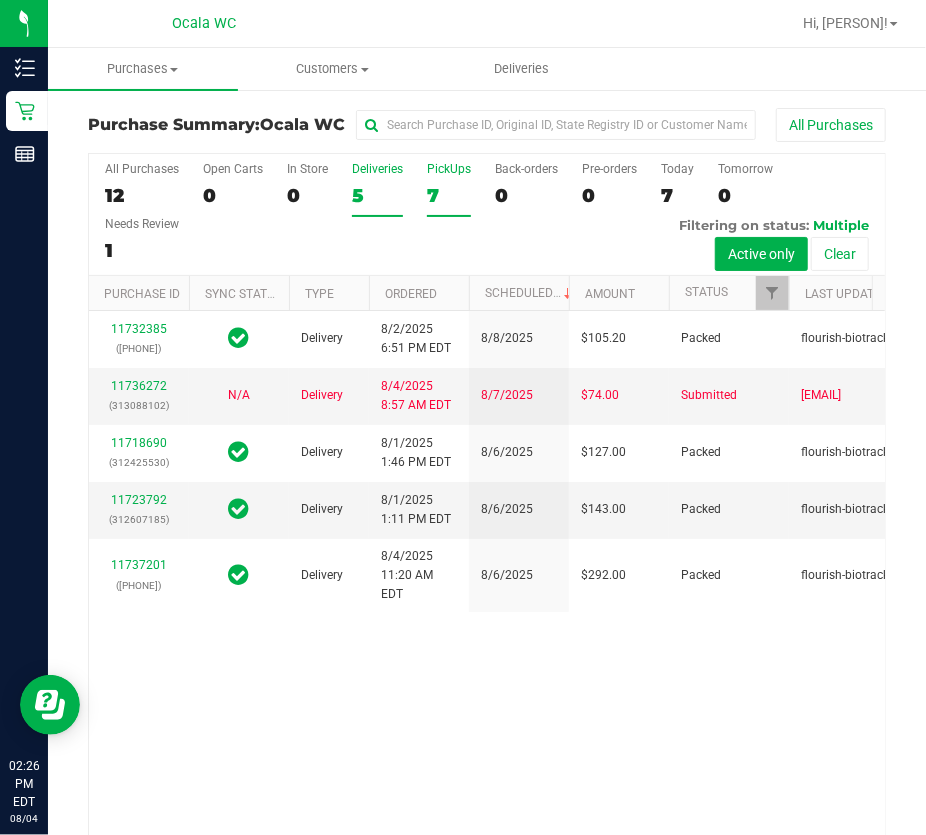 click on "7" at bounding box center [449, 195] 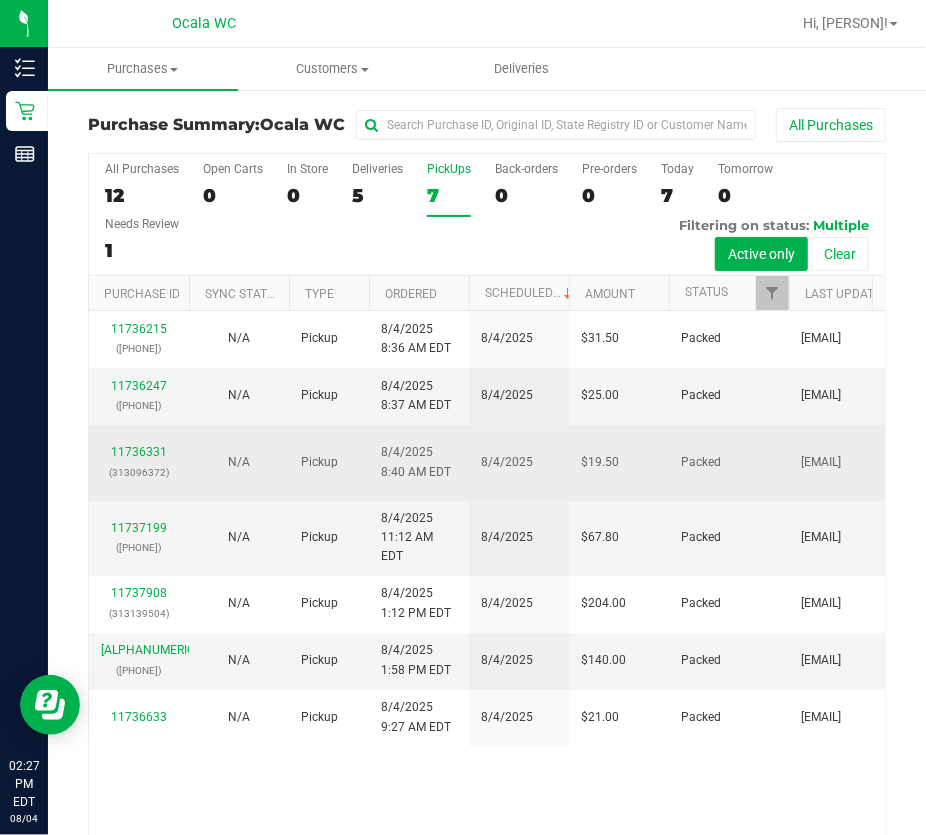 scroll, scrollTop: 76, scrollLeft: 0, axis: vertical 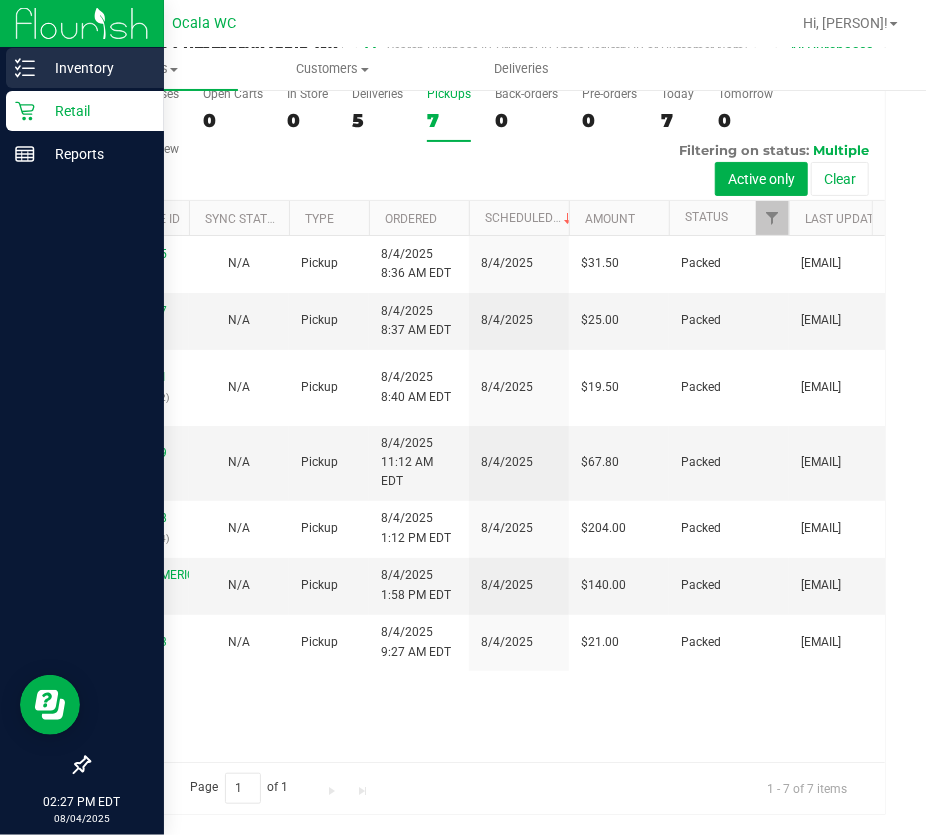 click on "Inventory" at bounding box center [95, 68] 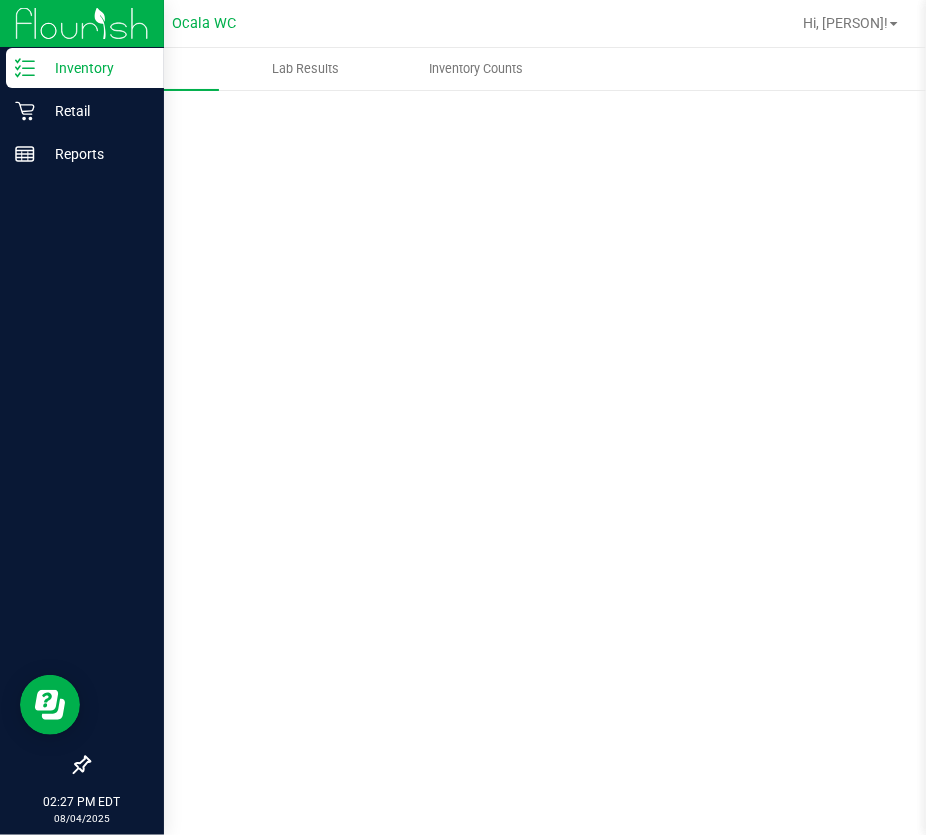 scroll, scrollTop: 0, scrollLeft: 0, axis: both 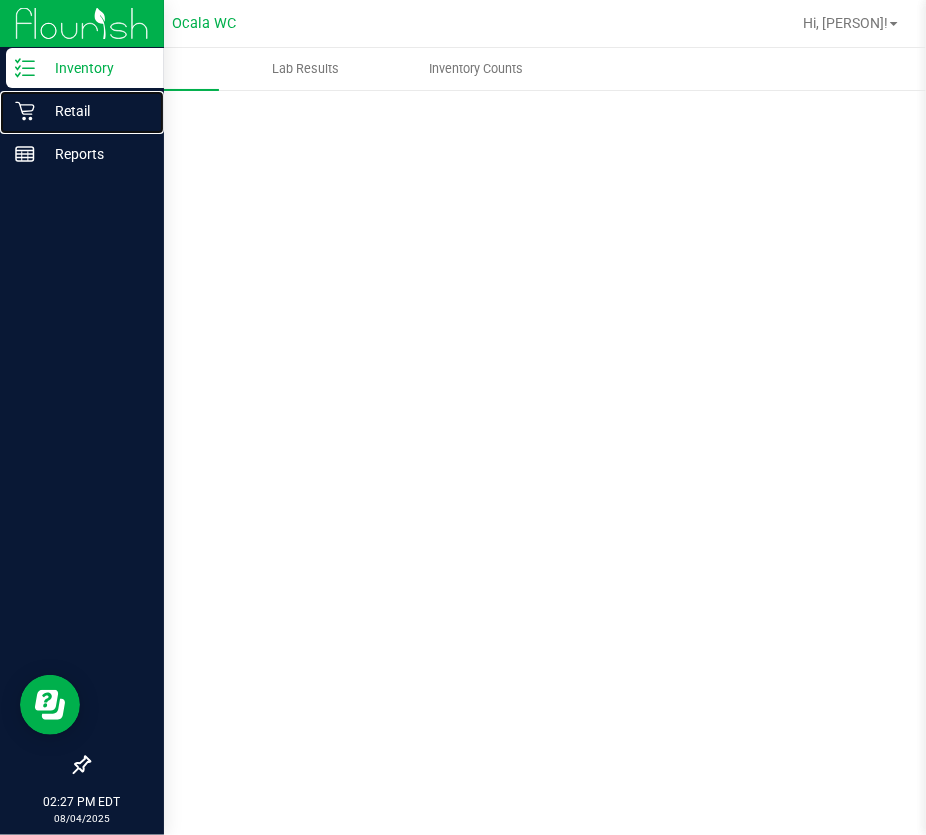 click on "Retail" at bounding box center (95, 111) 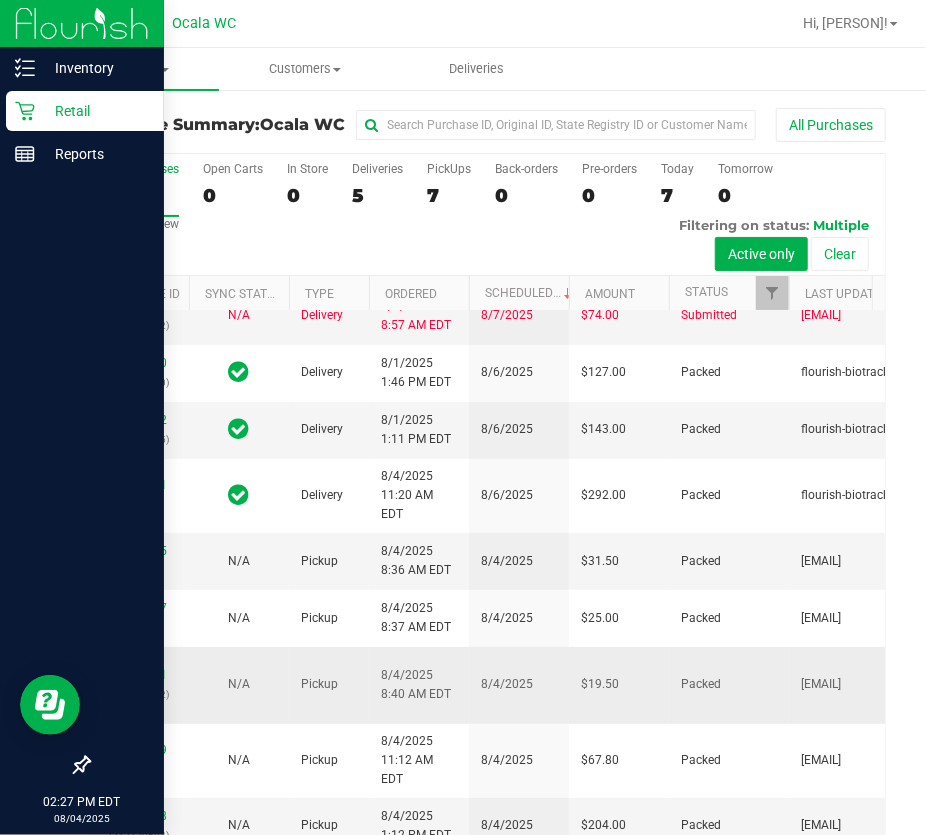 scroll, scrollTop: 0, scrollLeft: 0, axis: both 